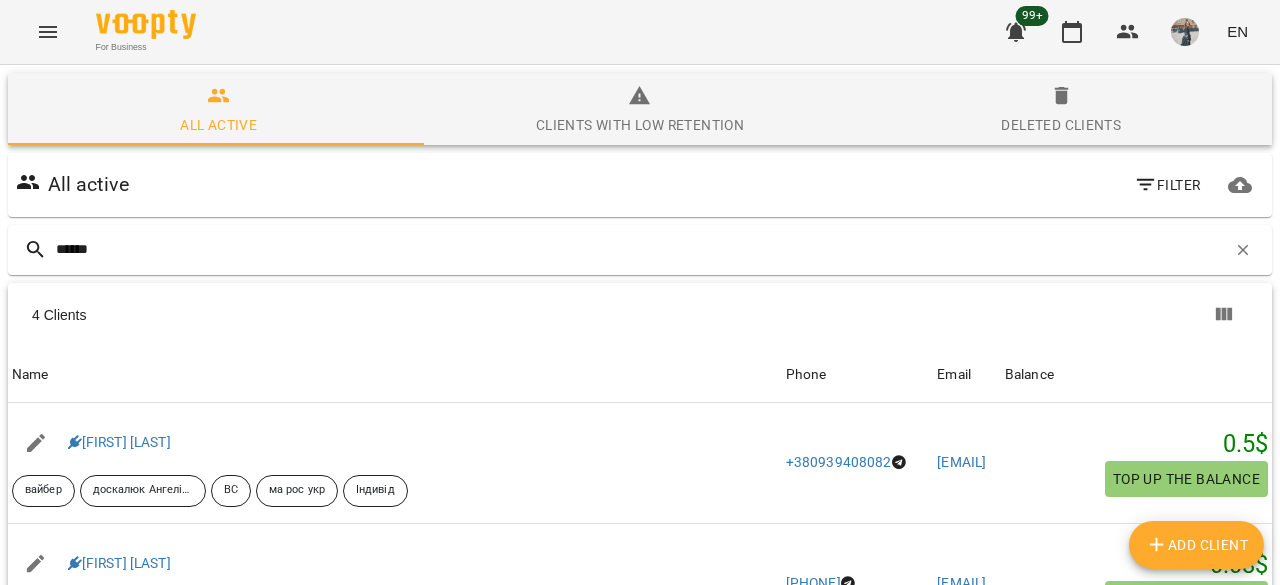 scroll, scrollTop: 0, scrollLeft: 0, axis: both 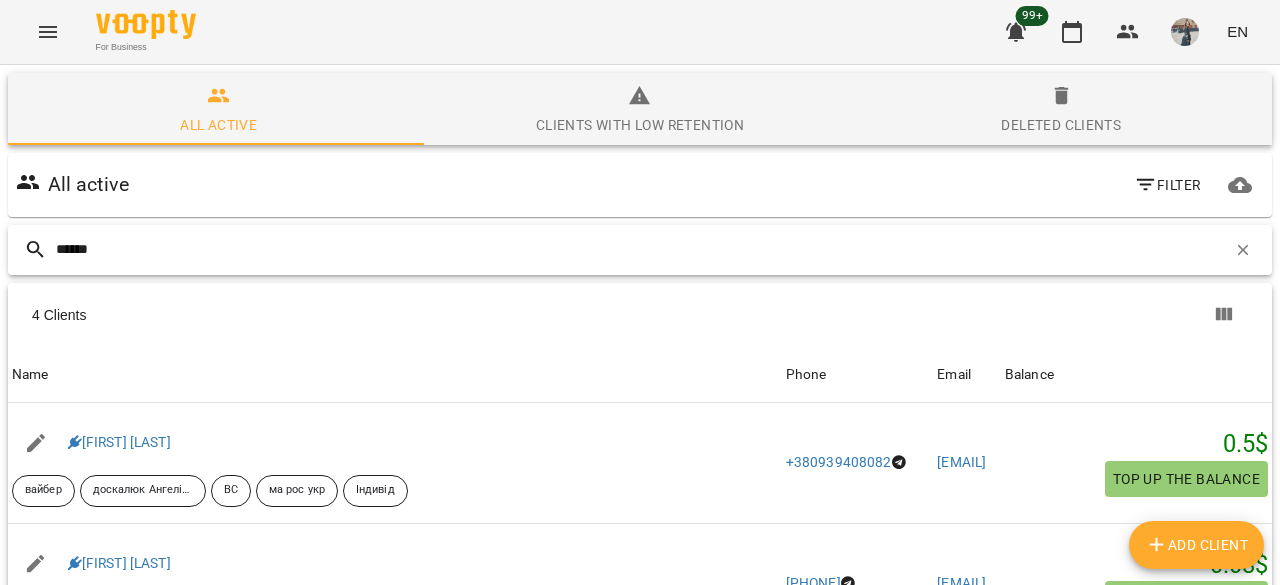 click on "******" at bounding box center [641, 249] 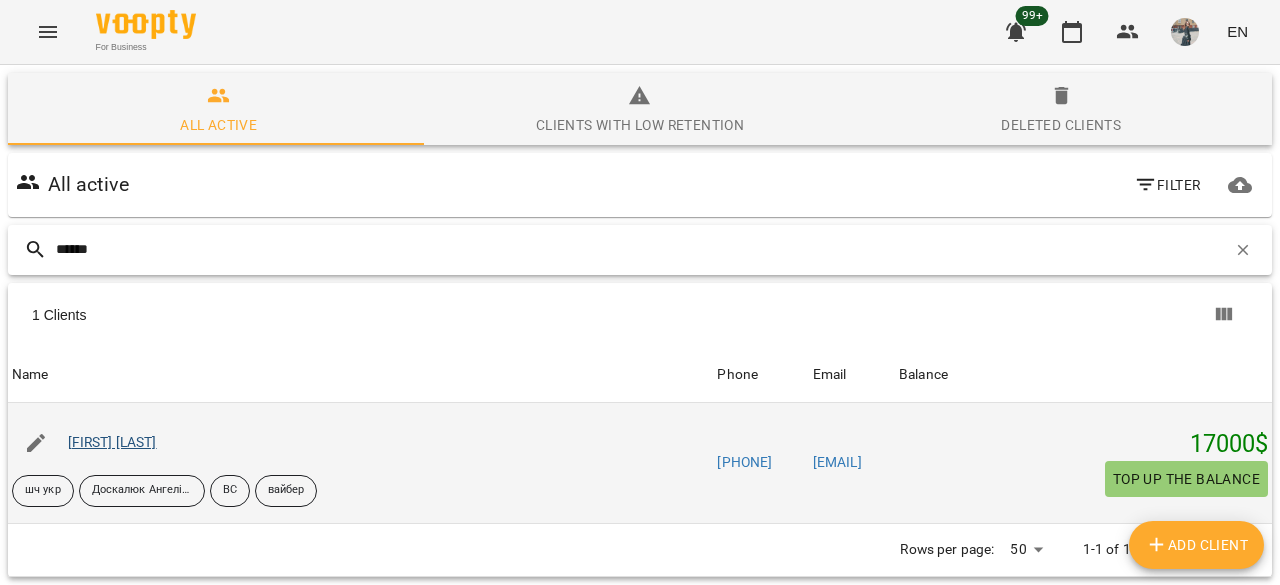 type on "******" 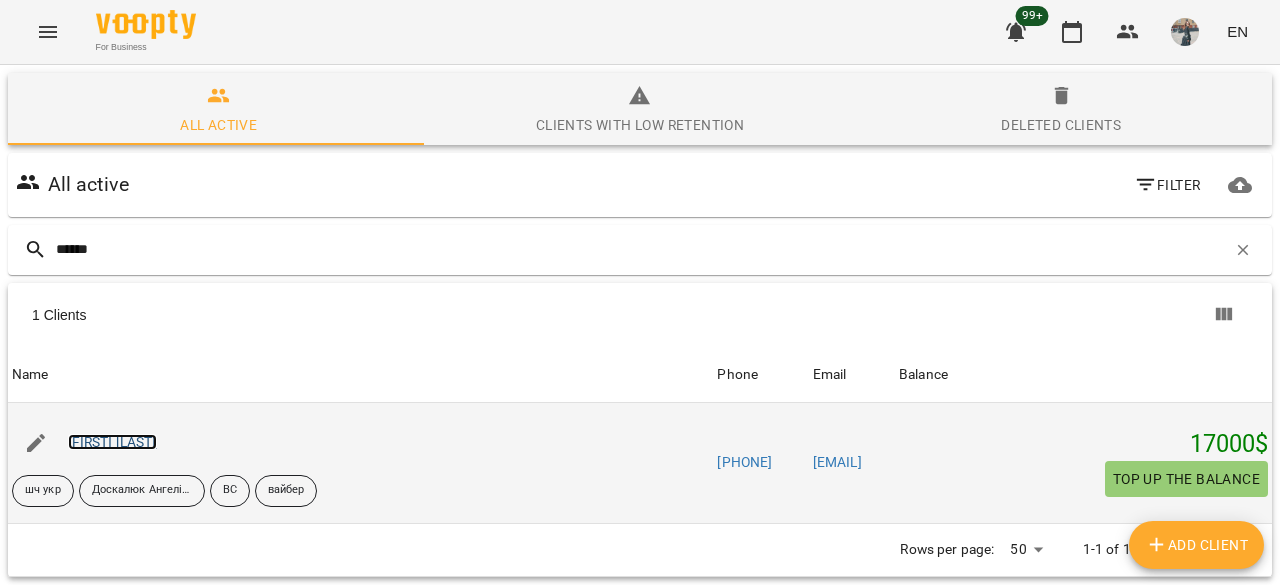 click on "[FIRST] [LAST]" at bounding box center [112, 442] 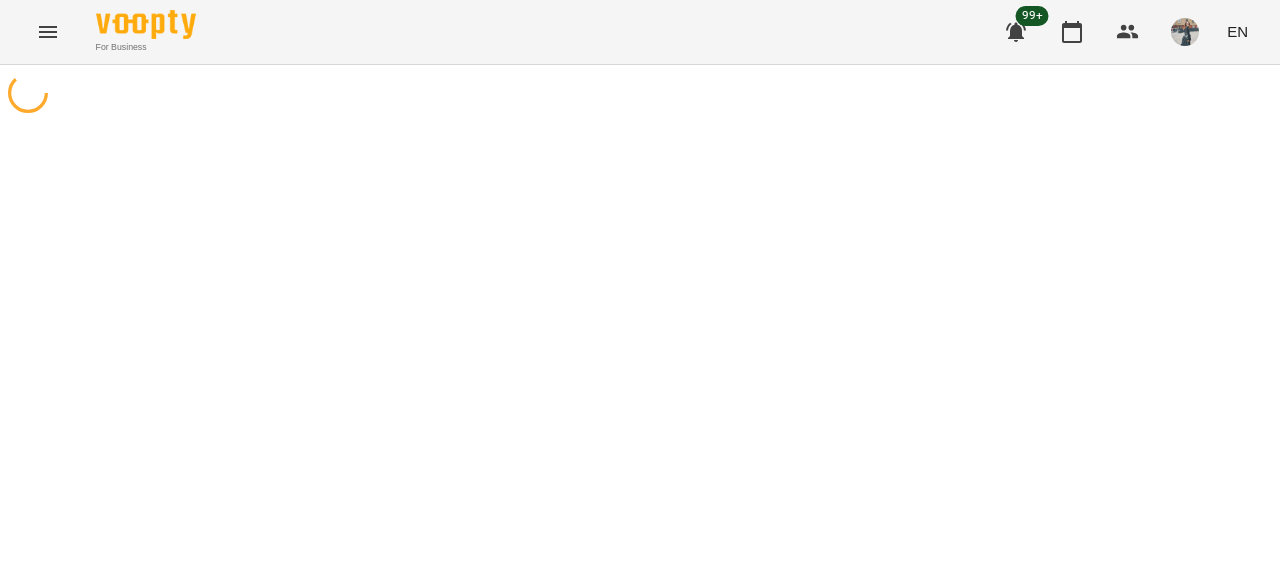 click at bounding box center [640, 357] 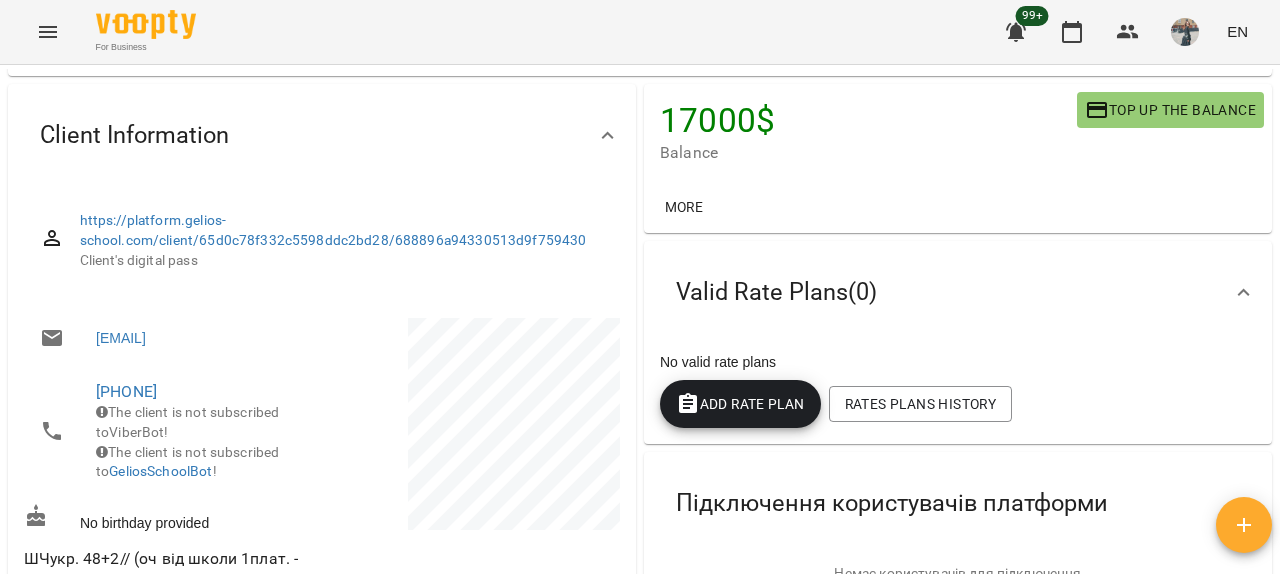 scroll, scrollTop: 300, scrollLeft: 0, axis: vertical 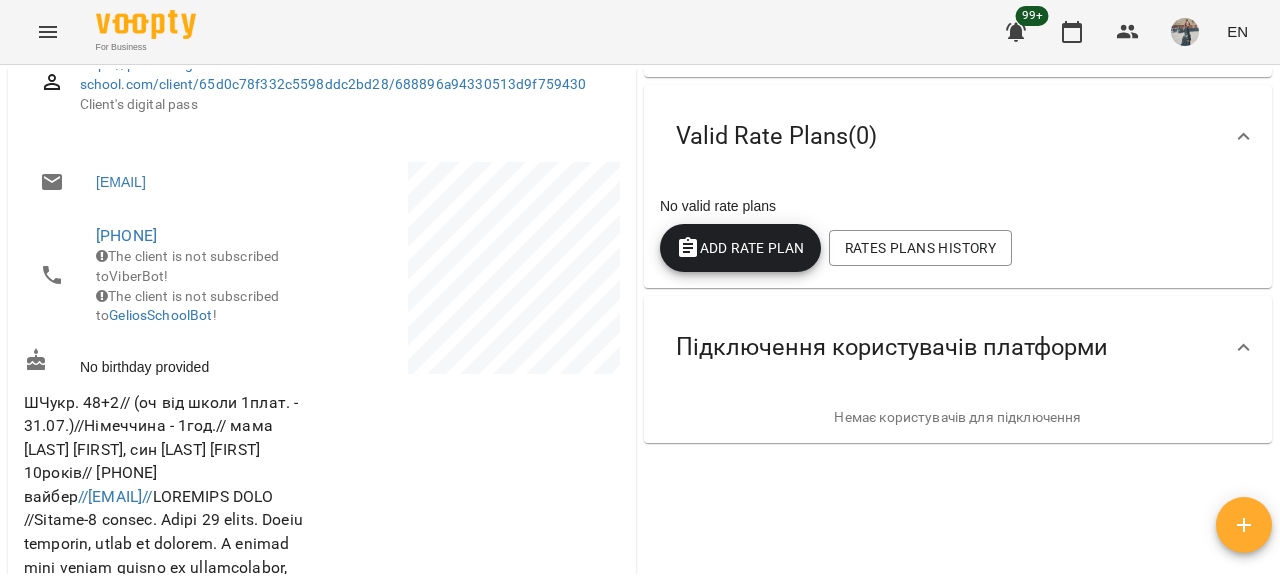 click on "Add Rate plan" at bounding box center (740, 248) 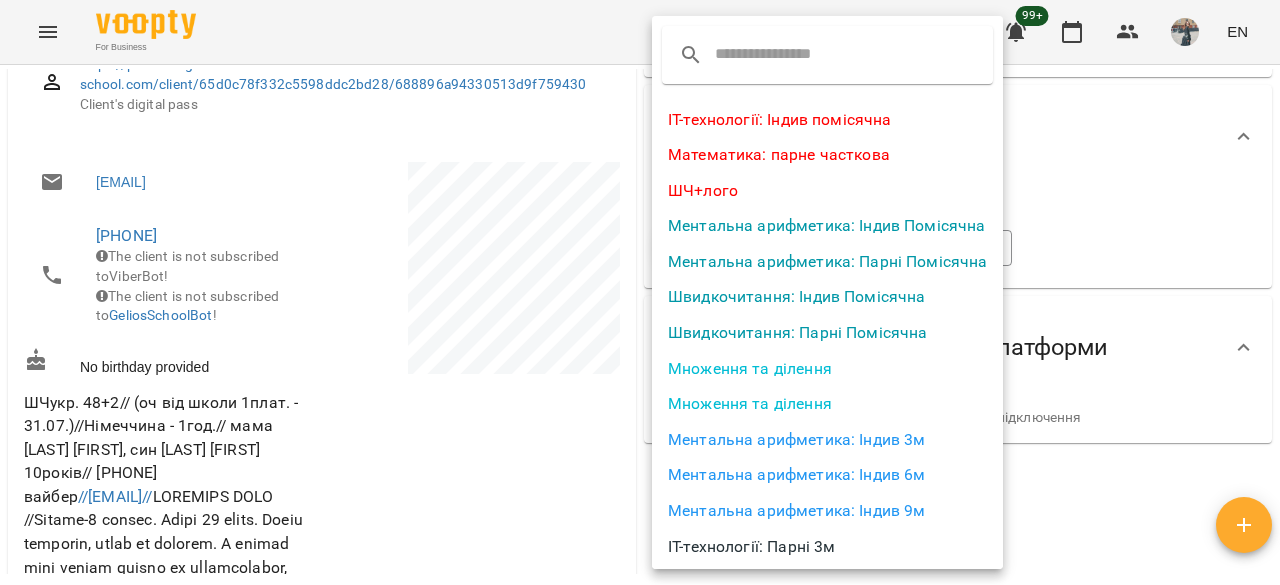 scroll, scrollTop: 200, scrollLeft: 0, axis: vertical 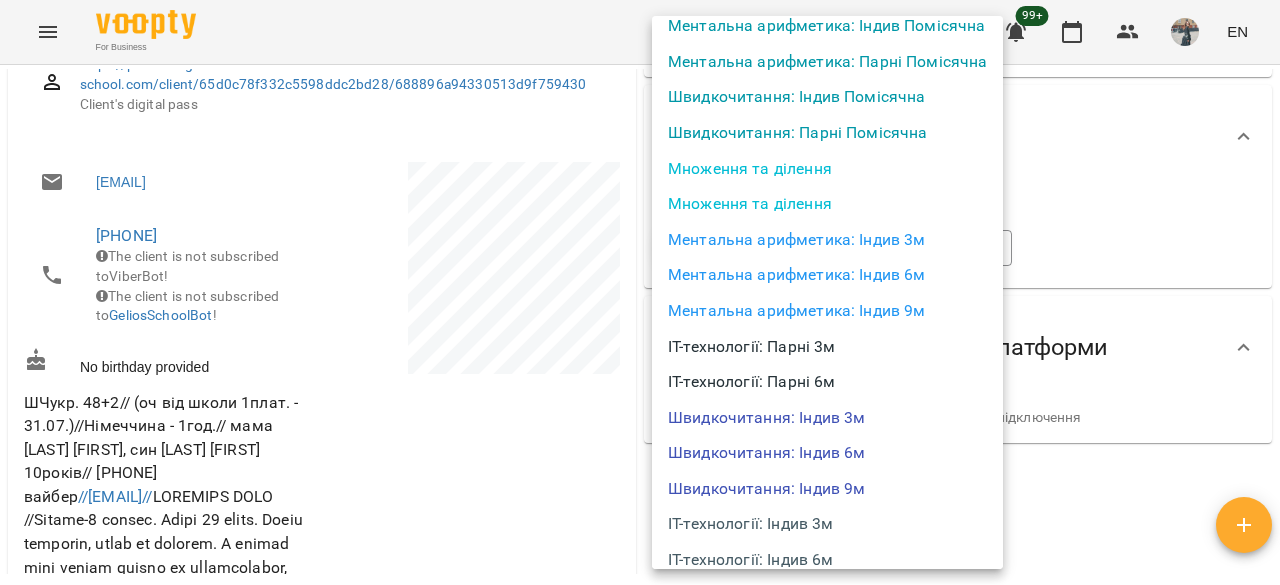 click on "Швидкочитання: Індив 6м" at bounding box center [827, 453] 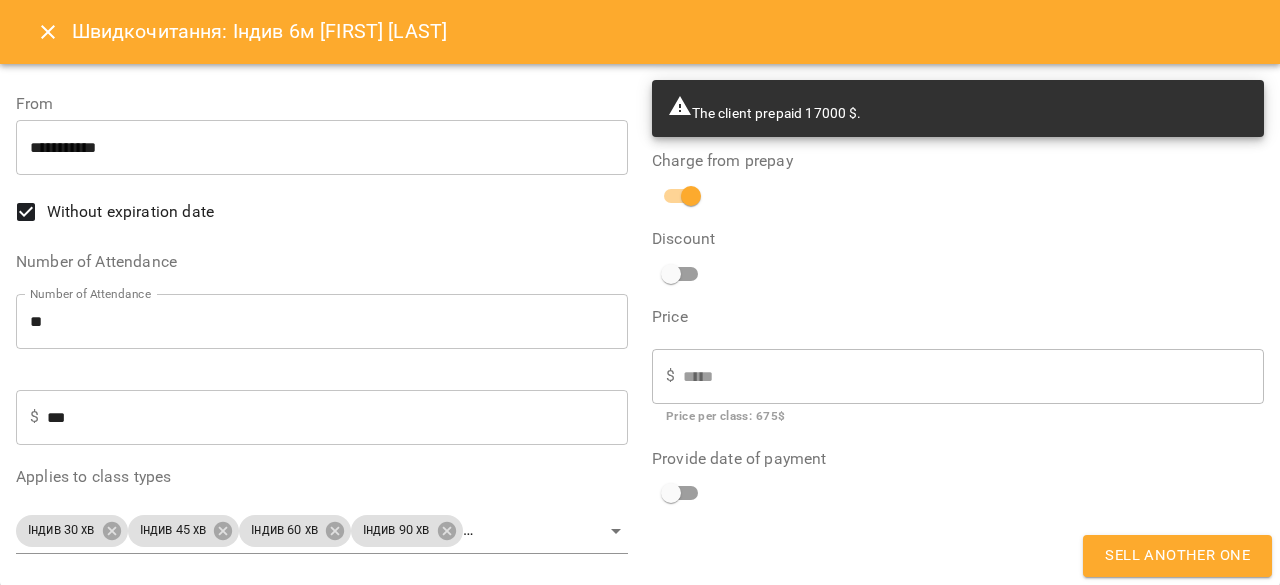 click on "**" at bounding box center [322, 322] 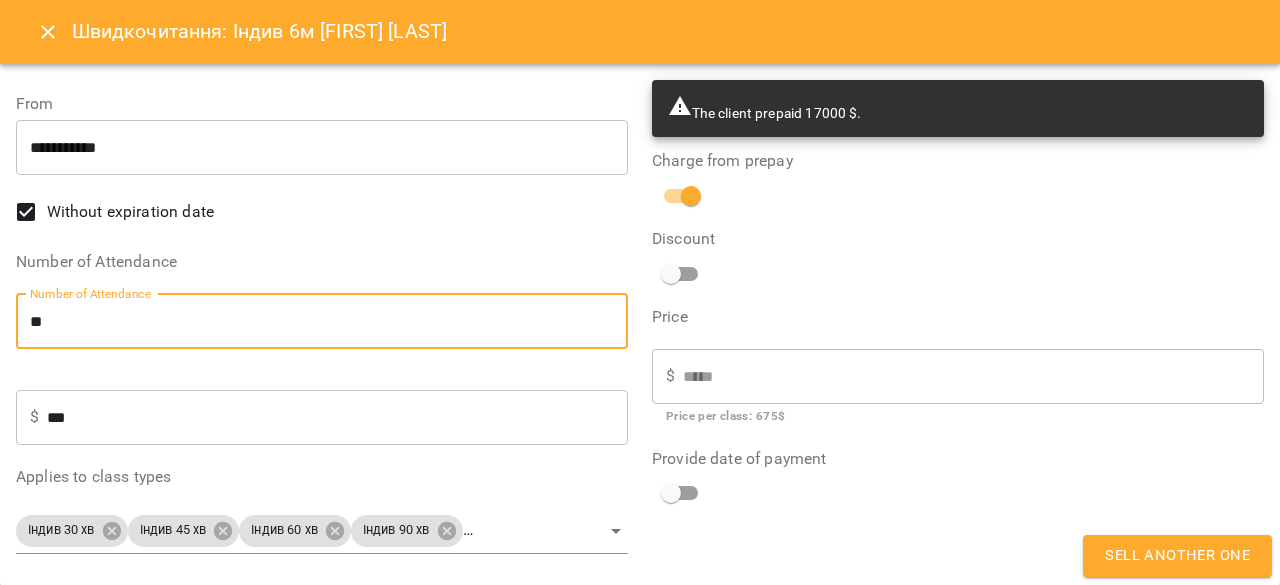 click on "**" at bounding box center [322, 322] 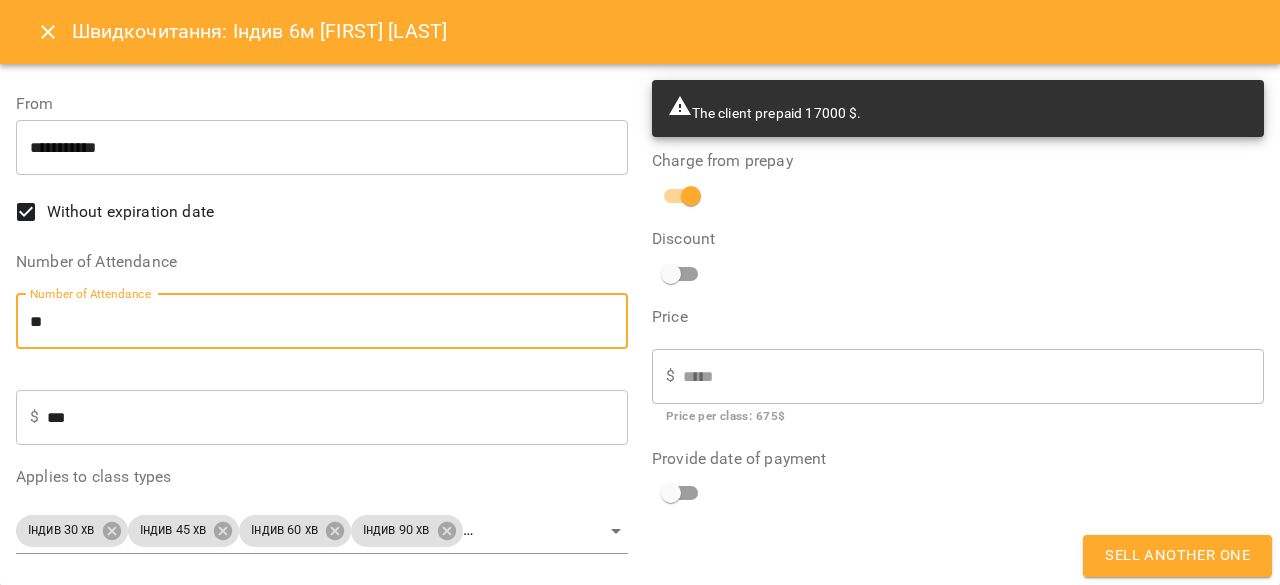 type on "*" 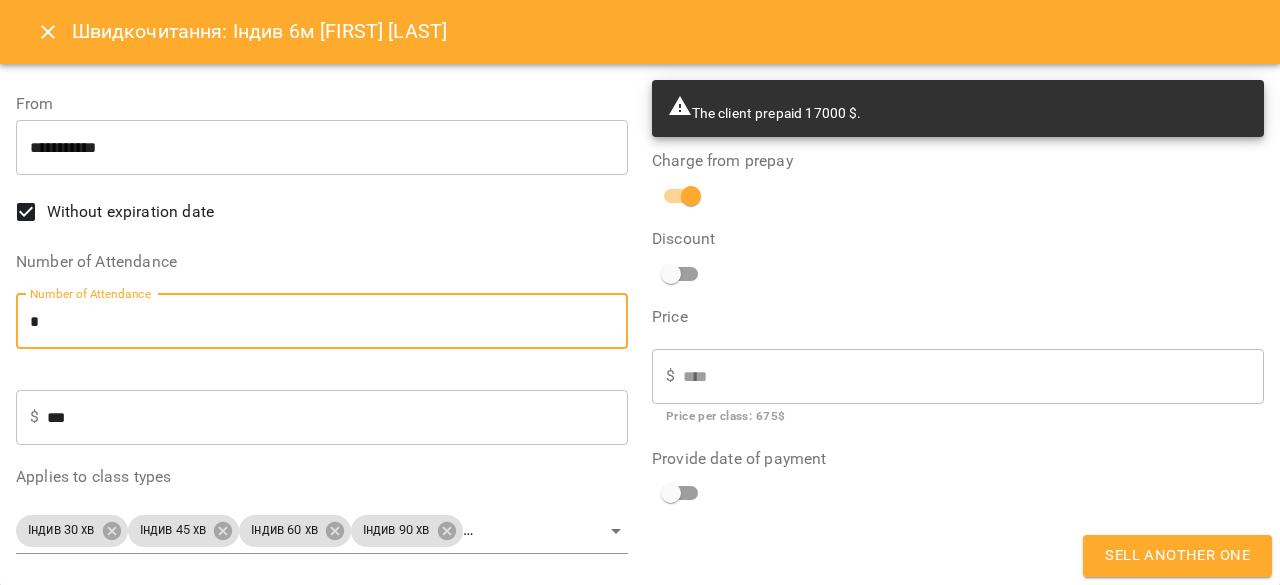 type on "**" 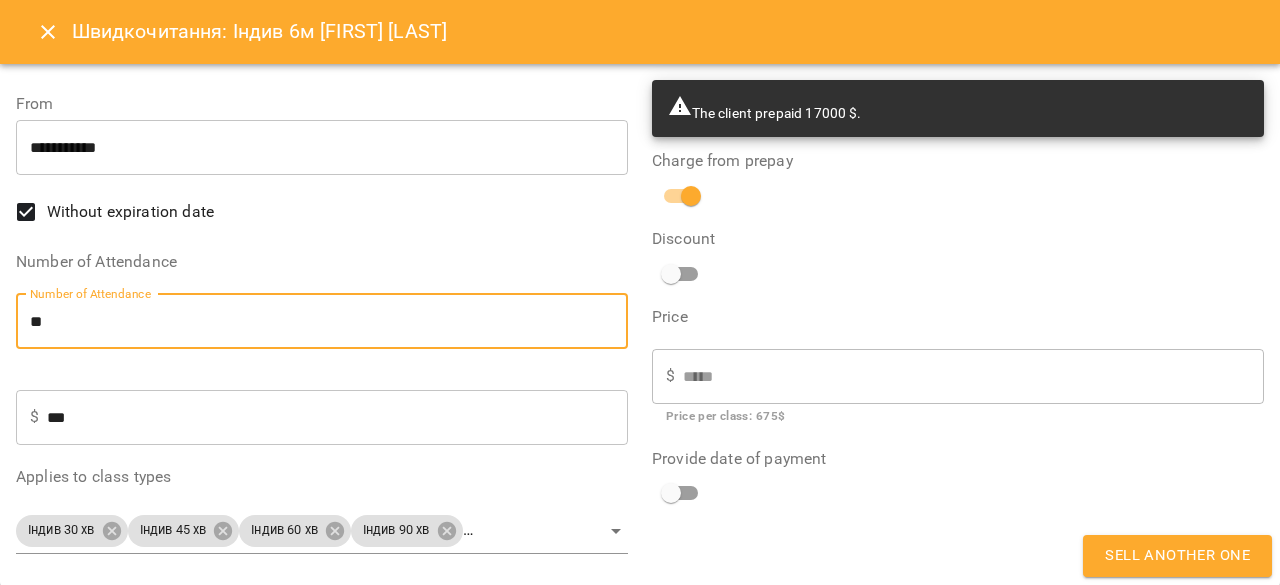 type on "**" 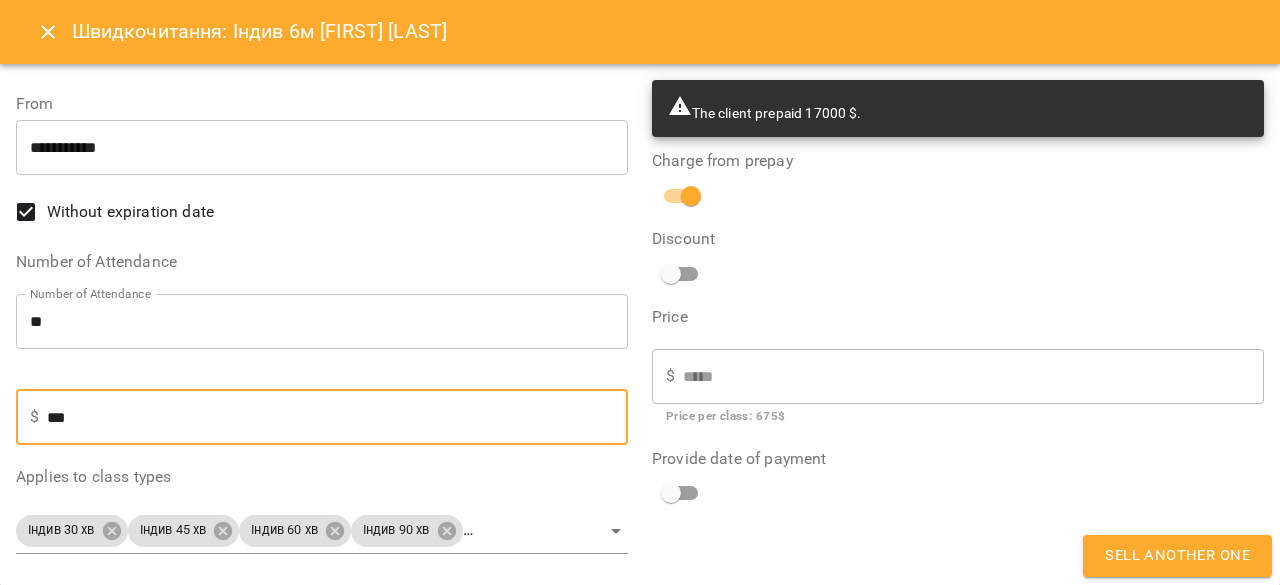 click on "***" at bounding box center (337, 417) 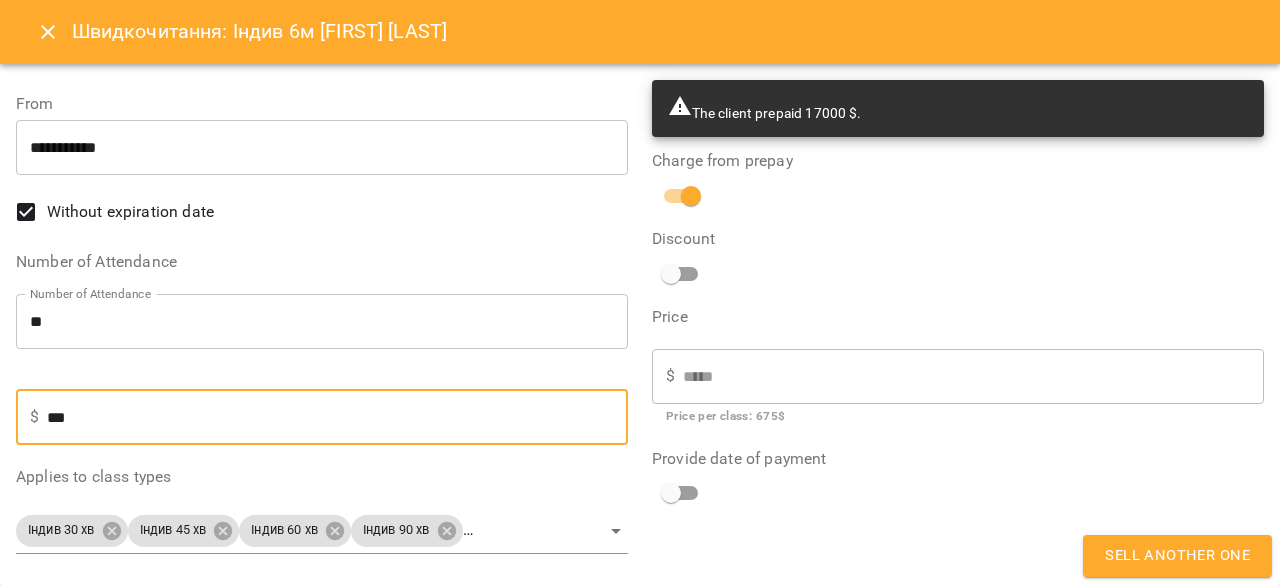 click on "For Business 99+ EN My Clients / [FIRST] [LAST] [FIRST] [LAST] шч укр [LAST] [FIRST] ВС вайбер 17000 $ Balance Top up the balance More 17000   $ Rate Plan 17000 $   Швидкочитання: Індив часткова Valid Rate Plans ( 0 ) No valid rate plans Add Rate plan Rates Plans History Підключення користувачів платформи Немає користувачів для підключення Client Information https://platform.gelios-school.com/client/65d0c78f332c5598ddc2bd28/688896a94330513d9f759430 Client's digital pass [EMAIL] [PHONE] The client is not subscribed to  ViberBot! The client is not subscribed to  GeliosSchoolBot ! No birthday provided //[EMAIL]// Note Tue, 29 Jul 2025 Created At Notes Static schedule Add repeatable class [FIRST], мама [FIRST] [LAST] Leads  →  Active  →   →" at bounding box center (640, 325) 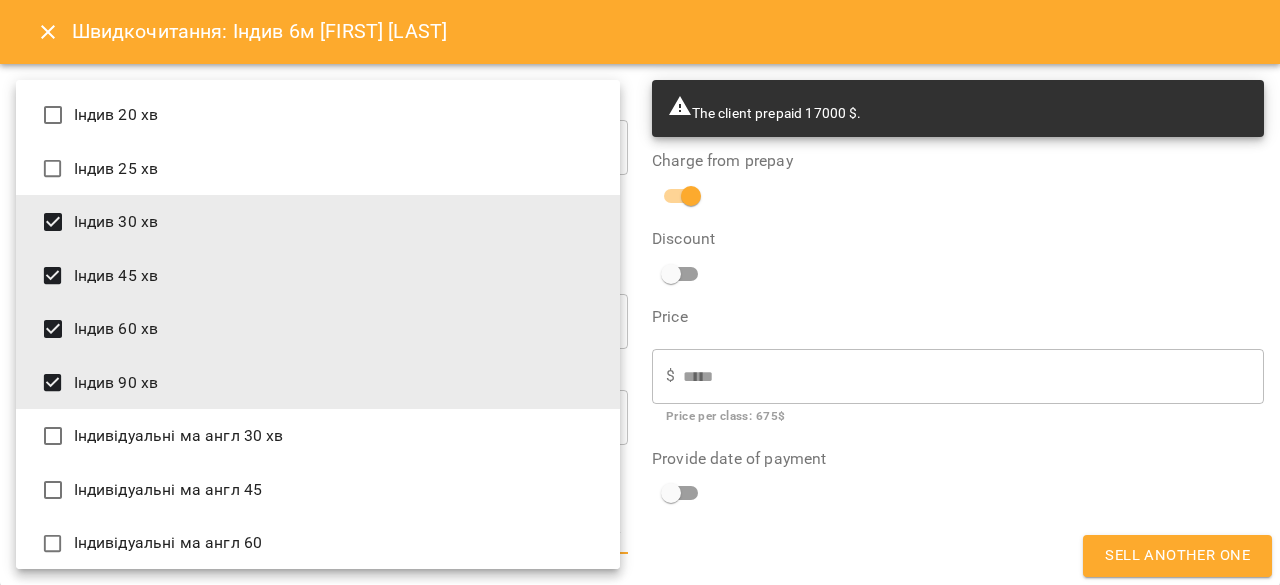 scroll, scrollTop: 2361, scrollLeft: 0, axis: vertical 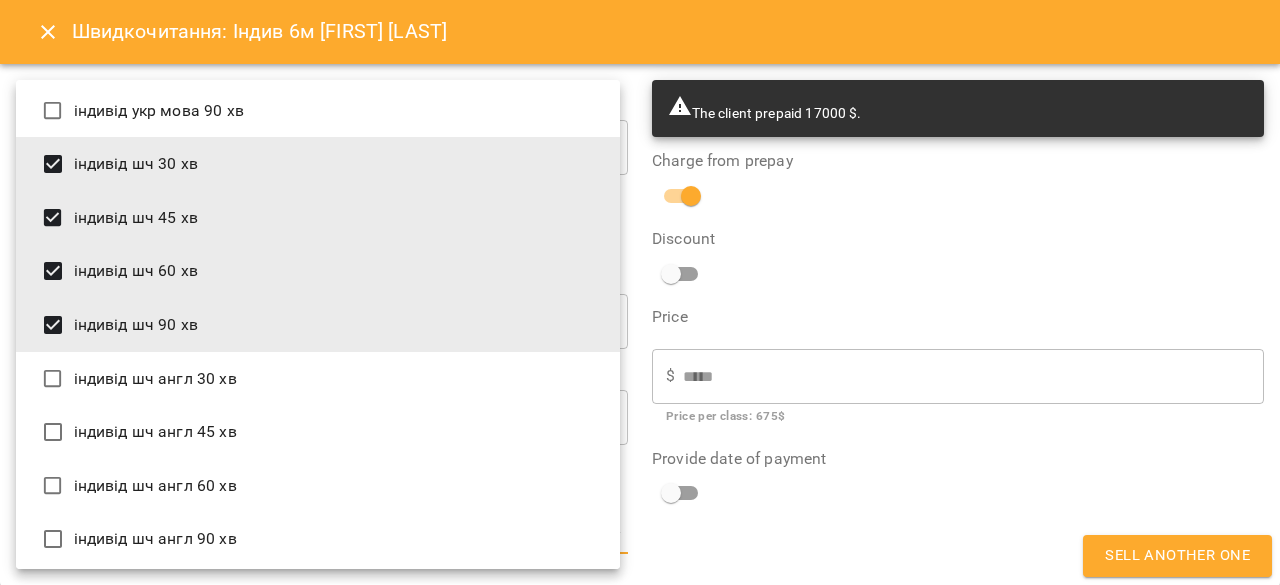 click on "індивід шч 30 хв" at bounding box center (318, 164) 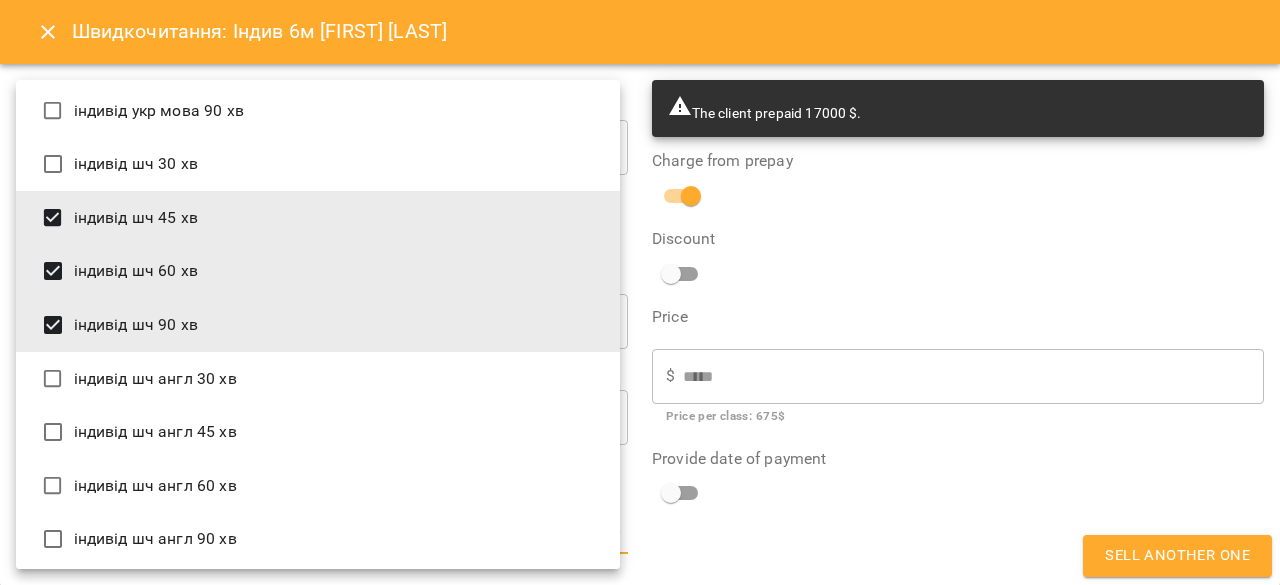 click on "індивід шч 60 хв" at bounding box center (318, 271) 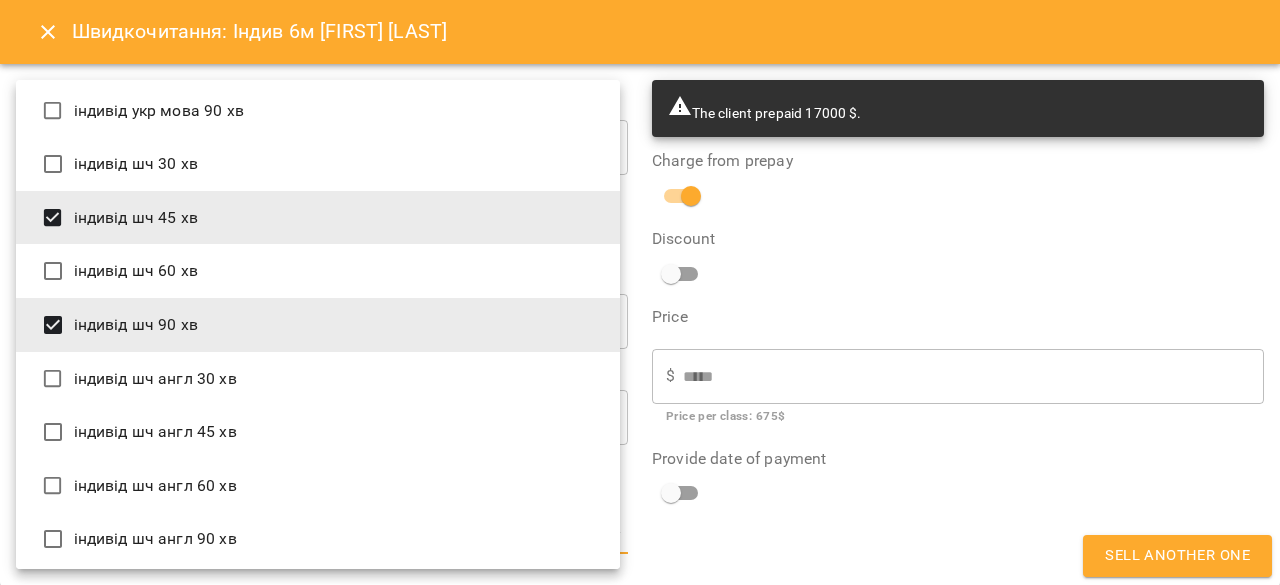 click on "індивід шч 90 хв" at bounding box center (318, 325) 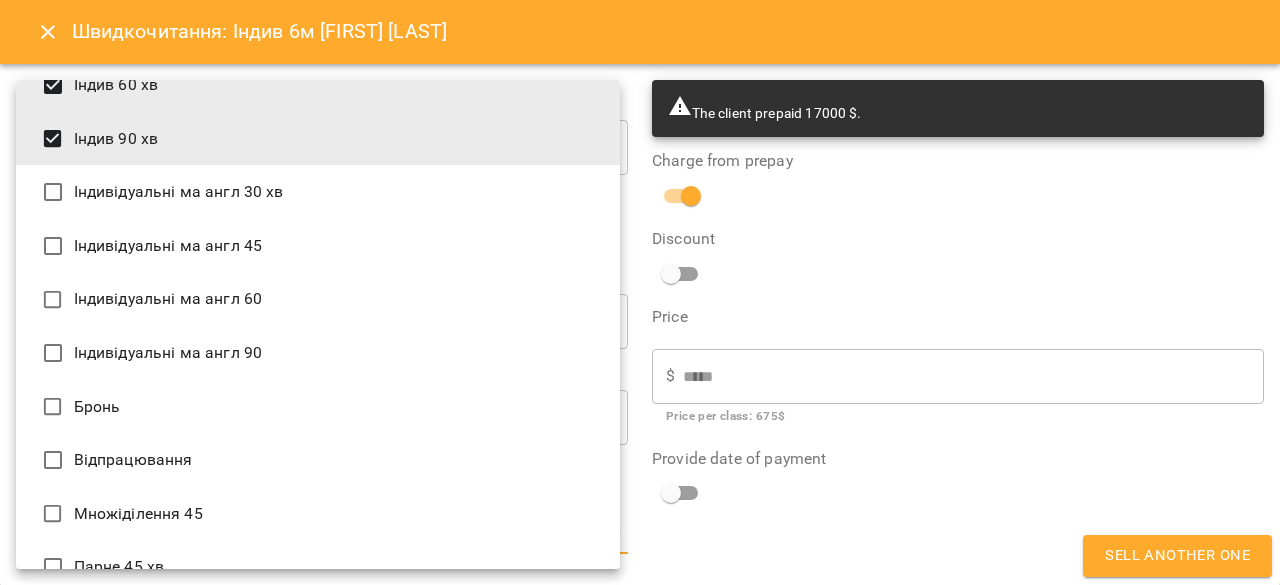 scroll, scrollTop: 61, scrollLeft: 0, axis: vertical 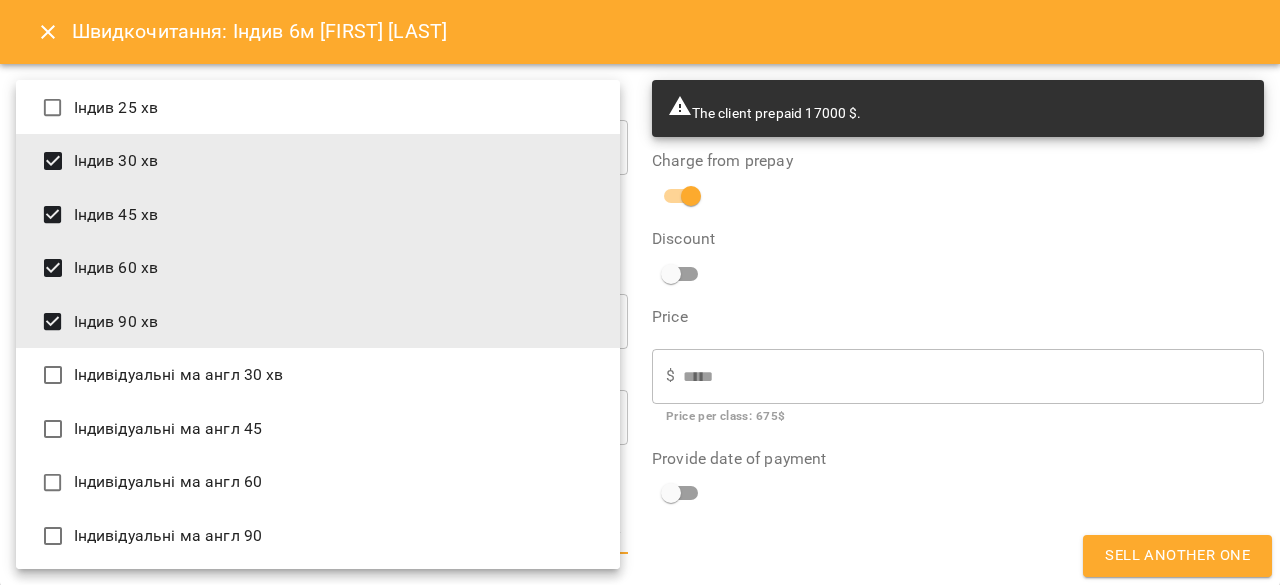 click on "Індив 90 хв" at bounding box center (318, 322) 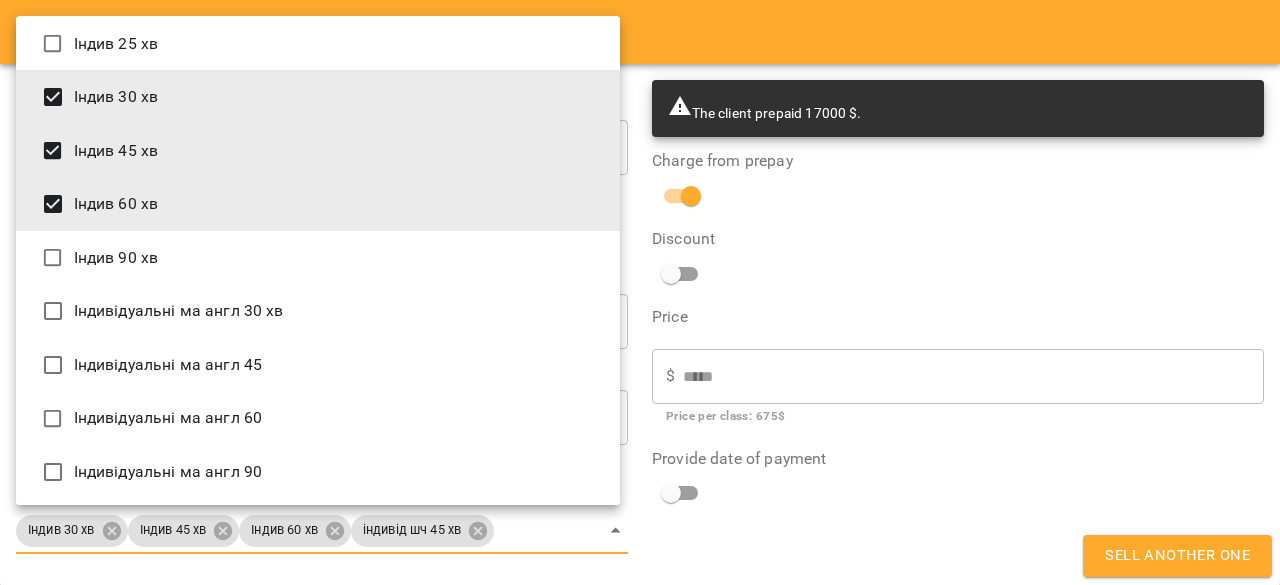 click on "Індив 60 хв" at bounding box center [318, 204] 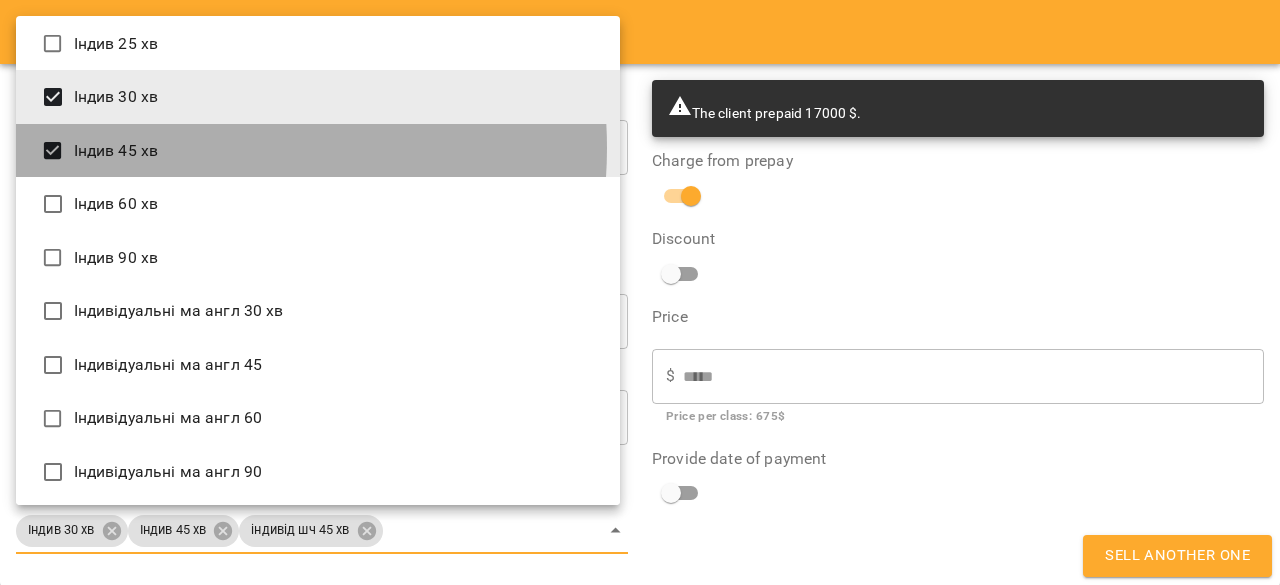 click on "Індив 45 хв" at bounding box center [318, 151] 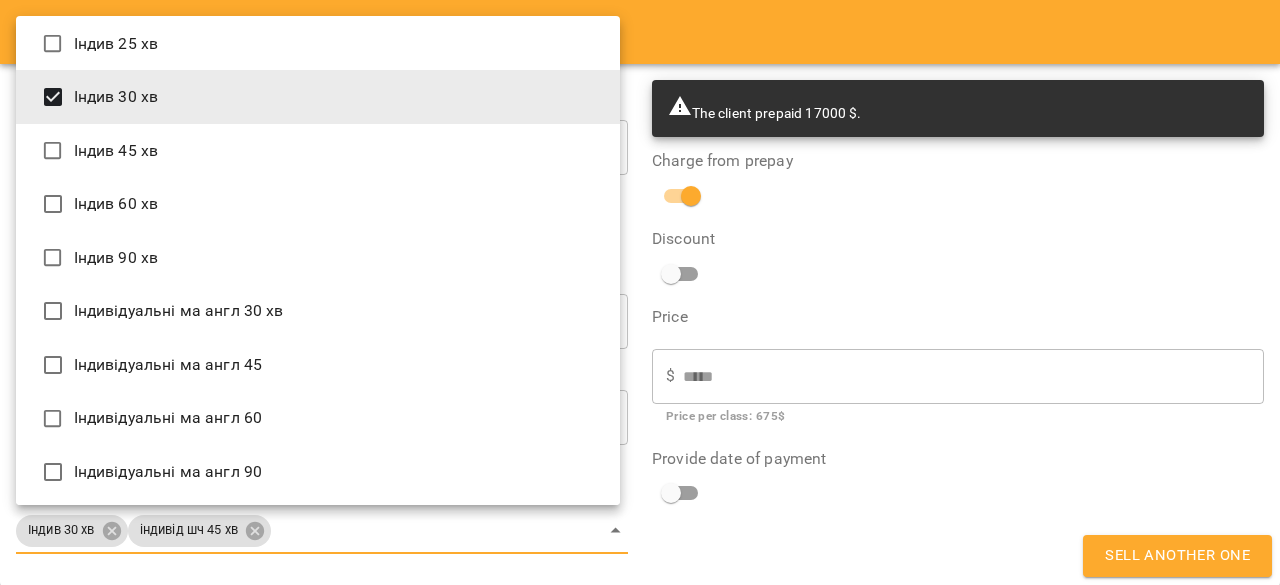 click on "Індив 30 хв" at bounding box center [318, 97] 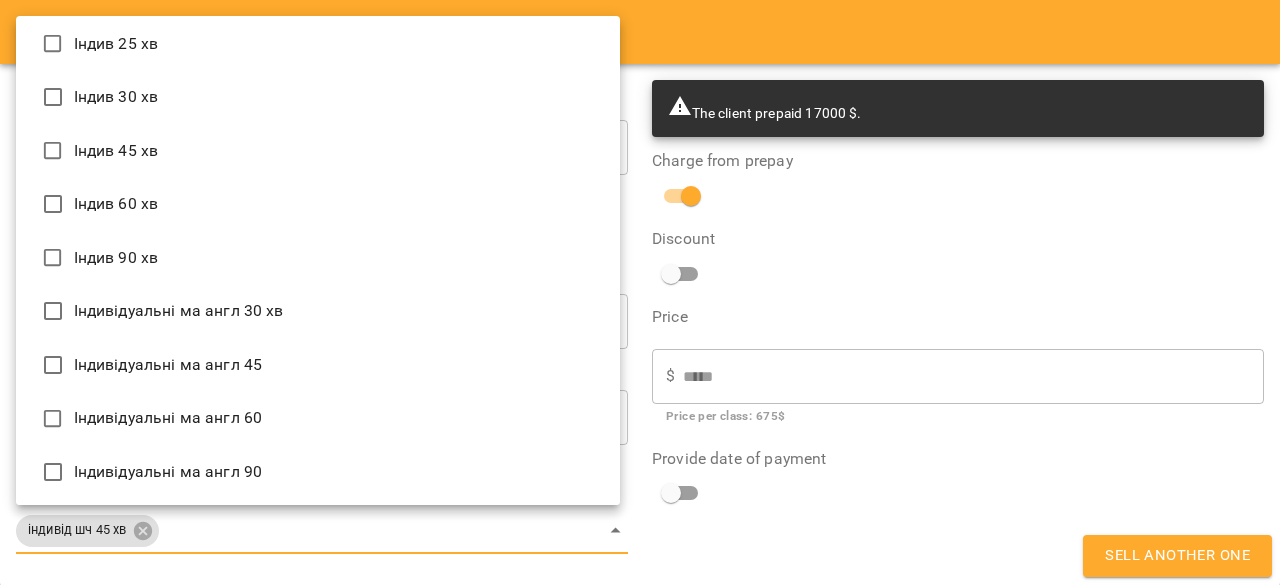 click at bounding box center [640, 292] 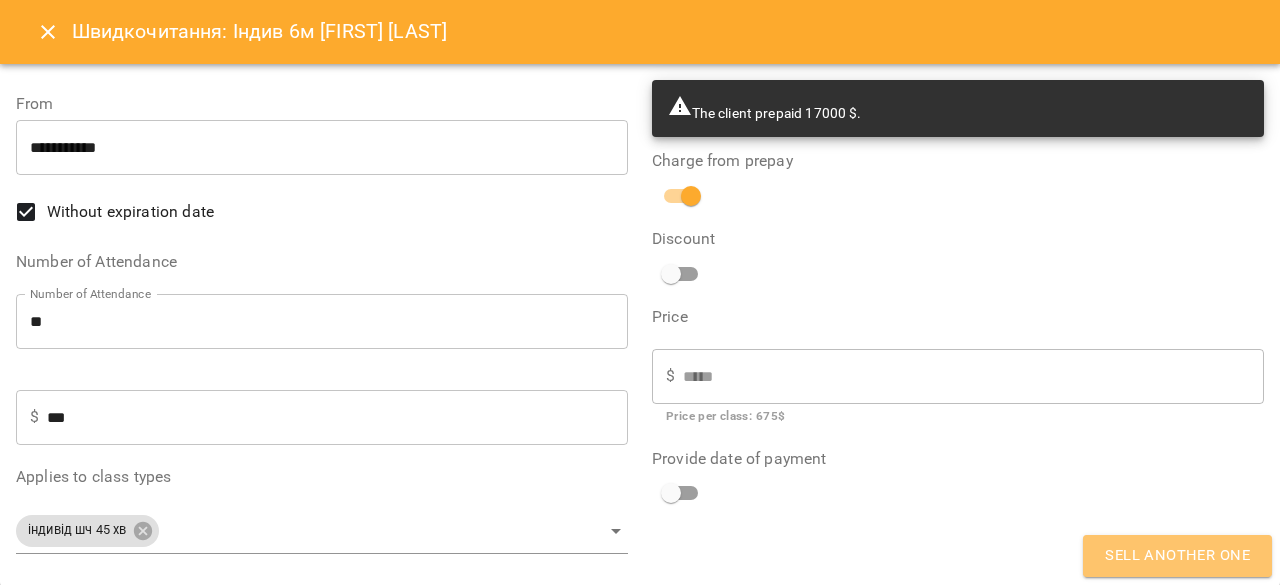 click on "Sell another one" at bounding box center [1177, 556] 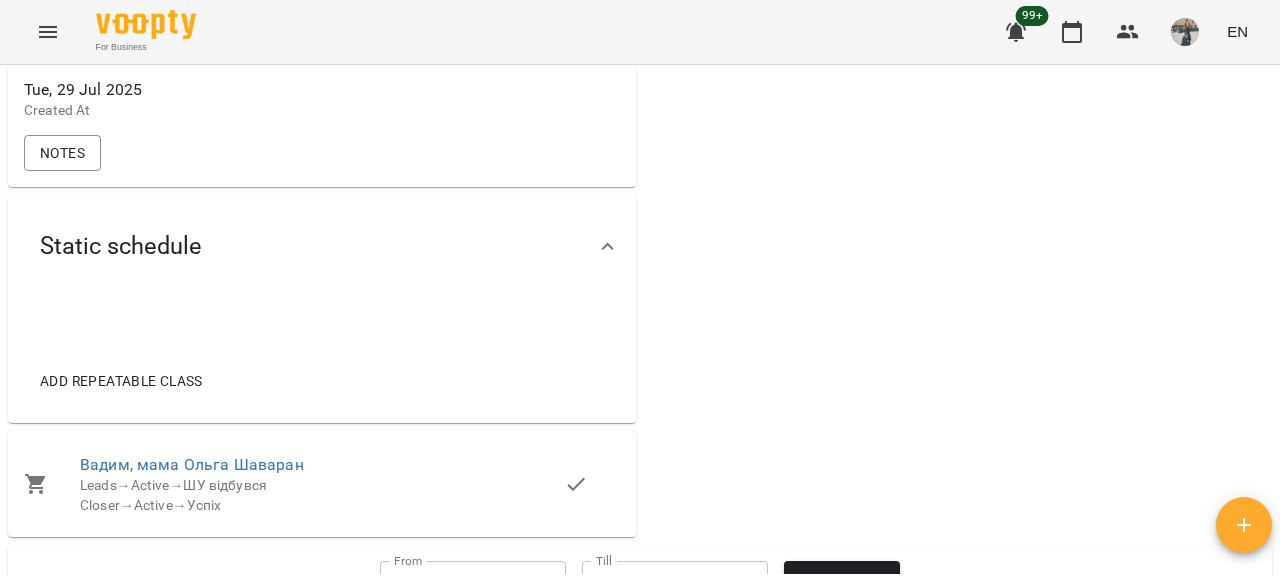 scroll, scrollTop: 1900, scrollLeft: 0, axis: vertical 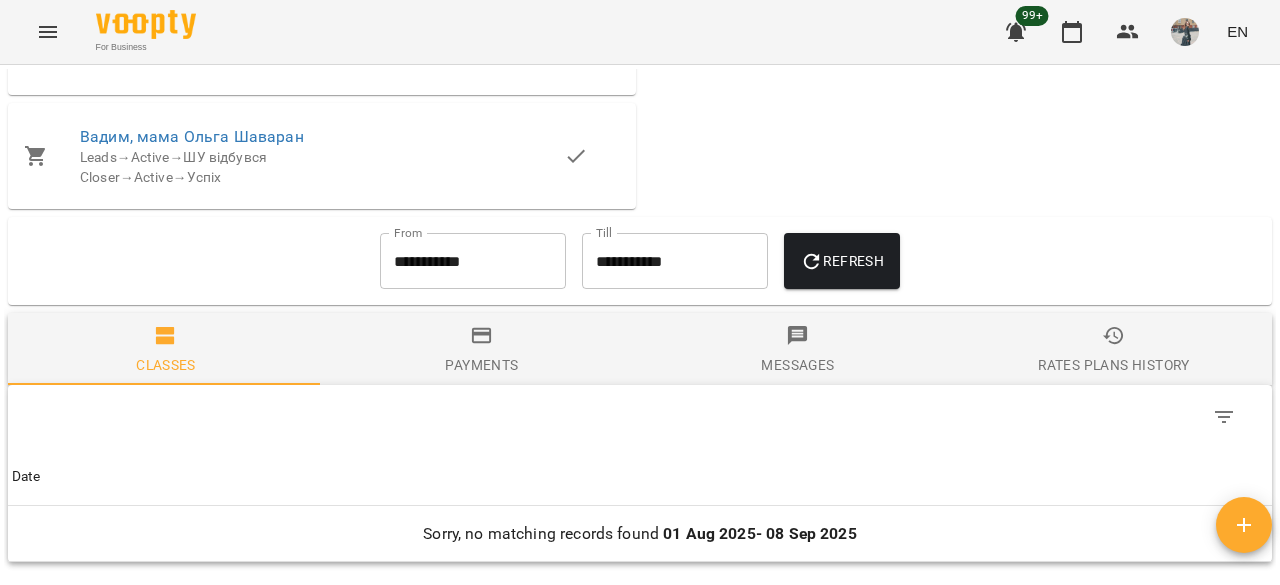 click on "Add repeatable class" at bounding box center (121, 53) 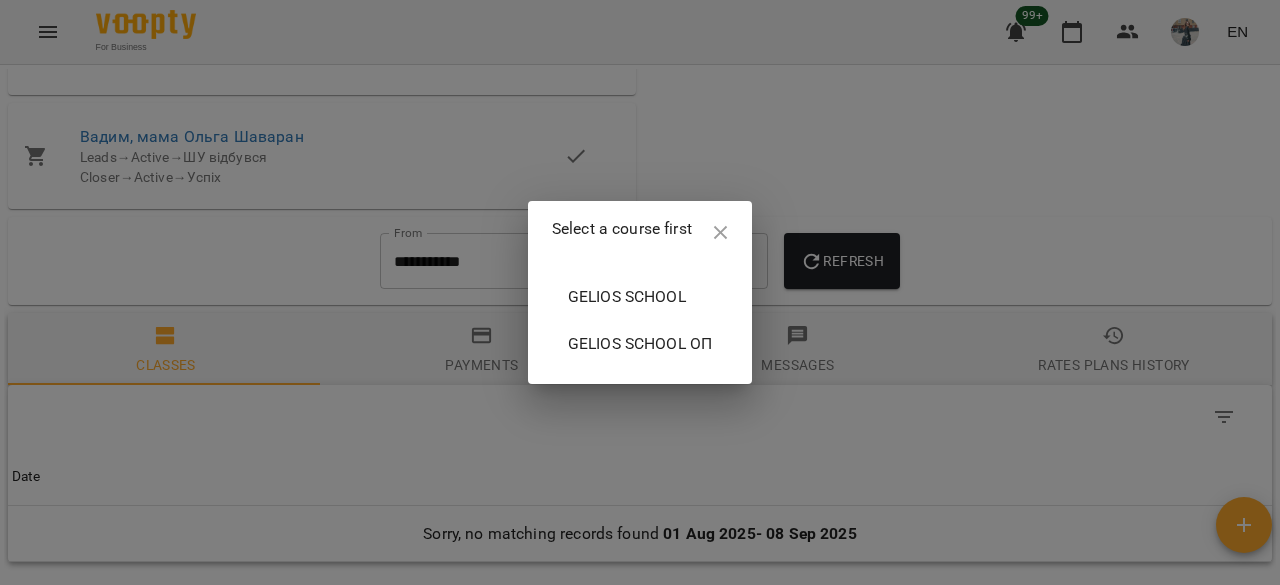 click on "Gelios School" at bounding box center (640, 297) 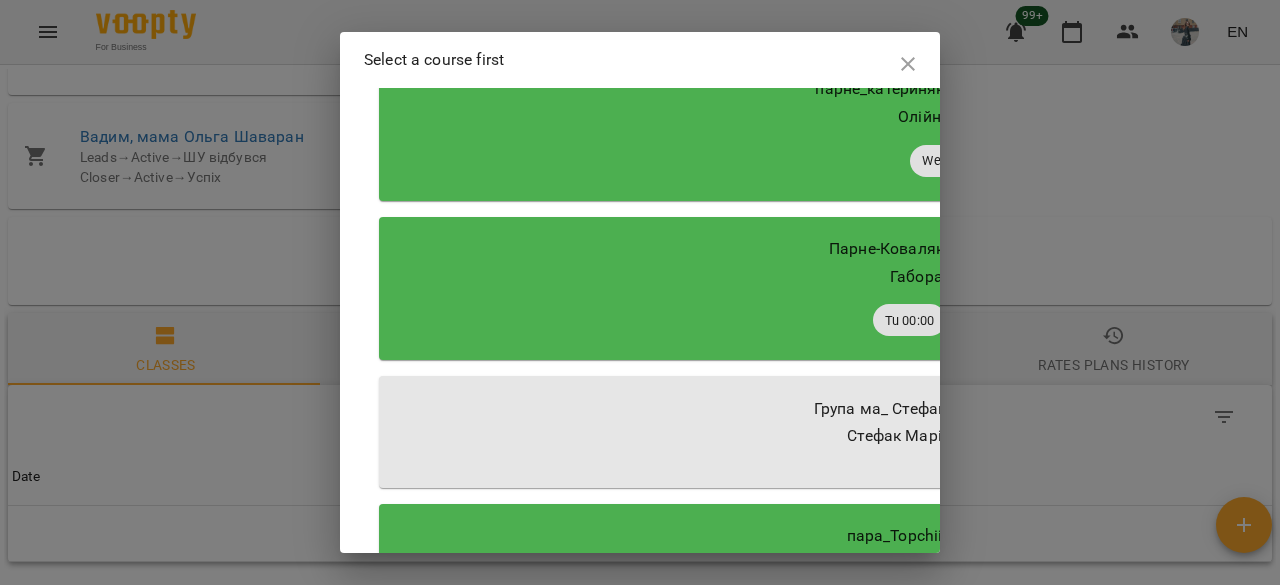 scroll, scrollTop: 12434, scrollLeft: 0, axis: vertical 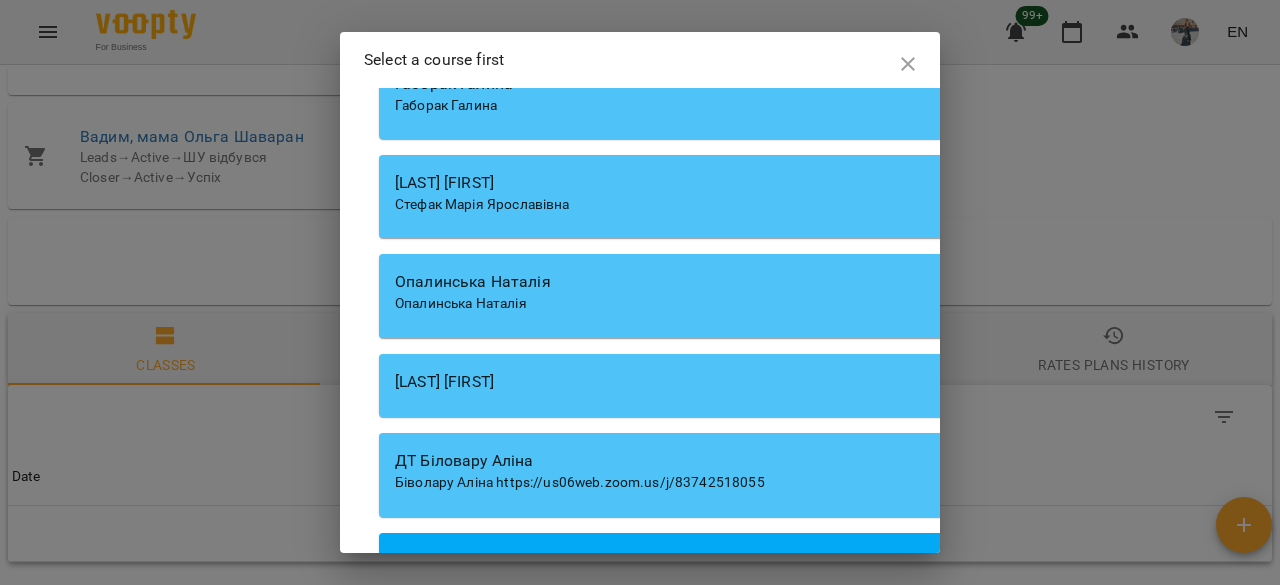 click on "Габорак Галина" at bounding box center (949, 106) 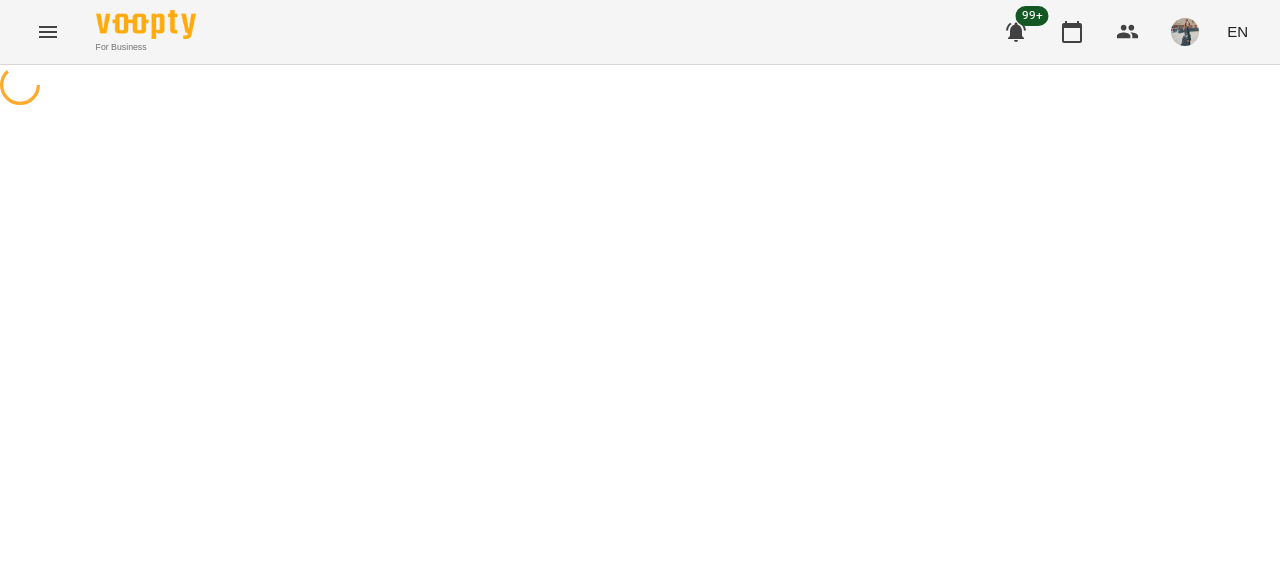 select on "**********" 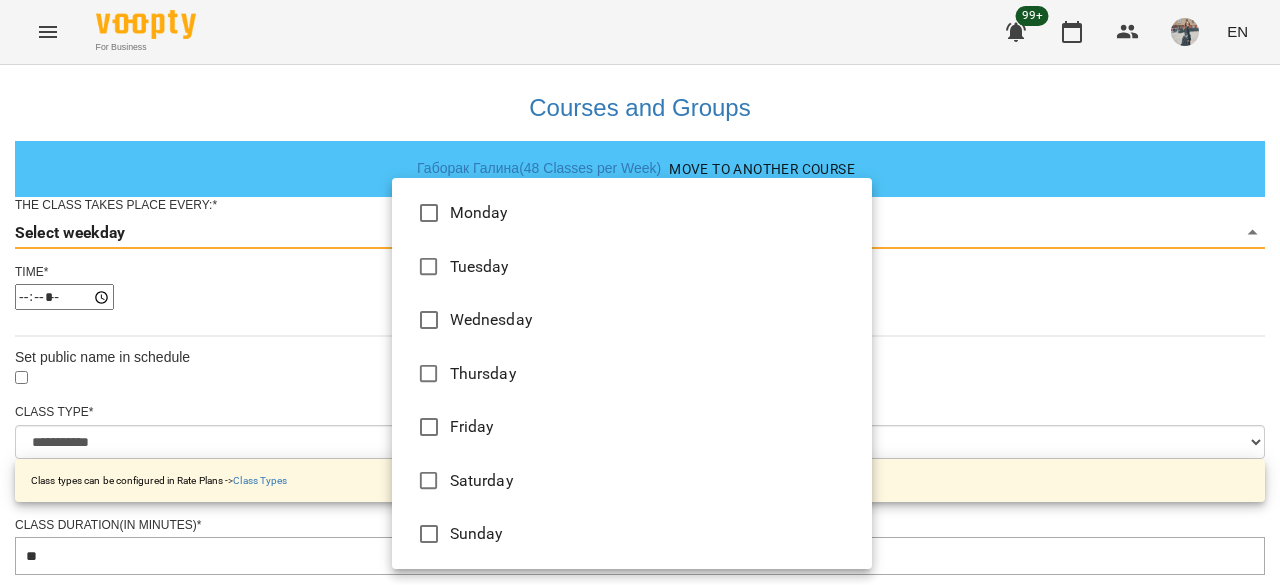 click on "**********" at bounding box center [640, 644] 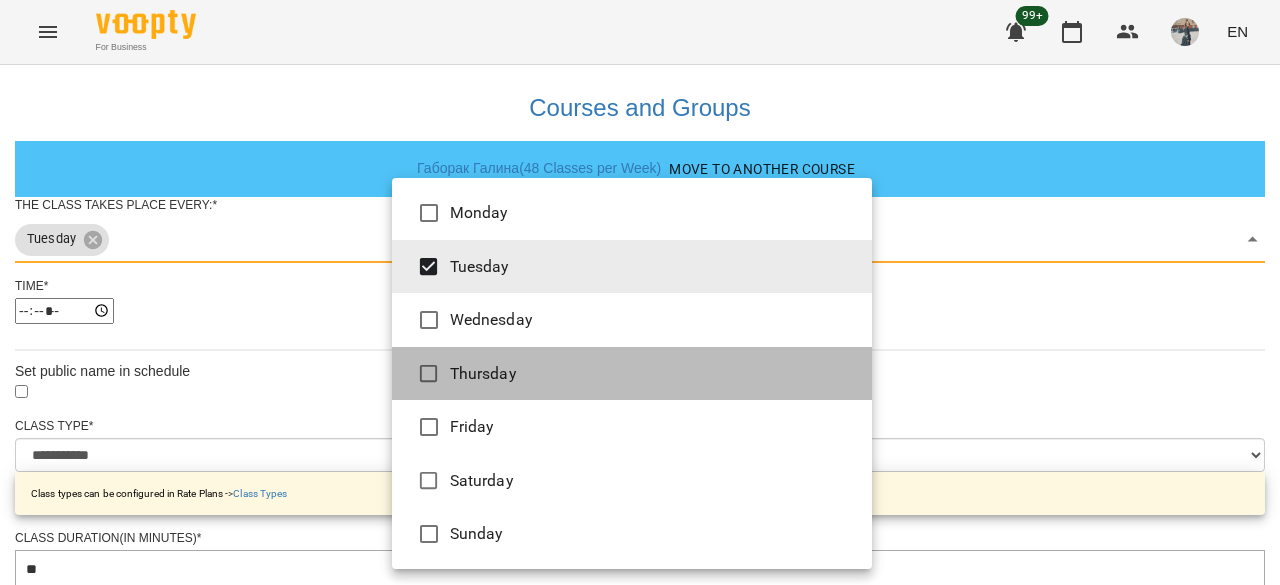 click on "Thursday" at bounding box center (632, 374) 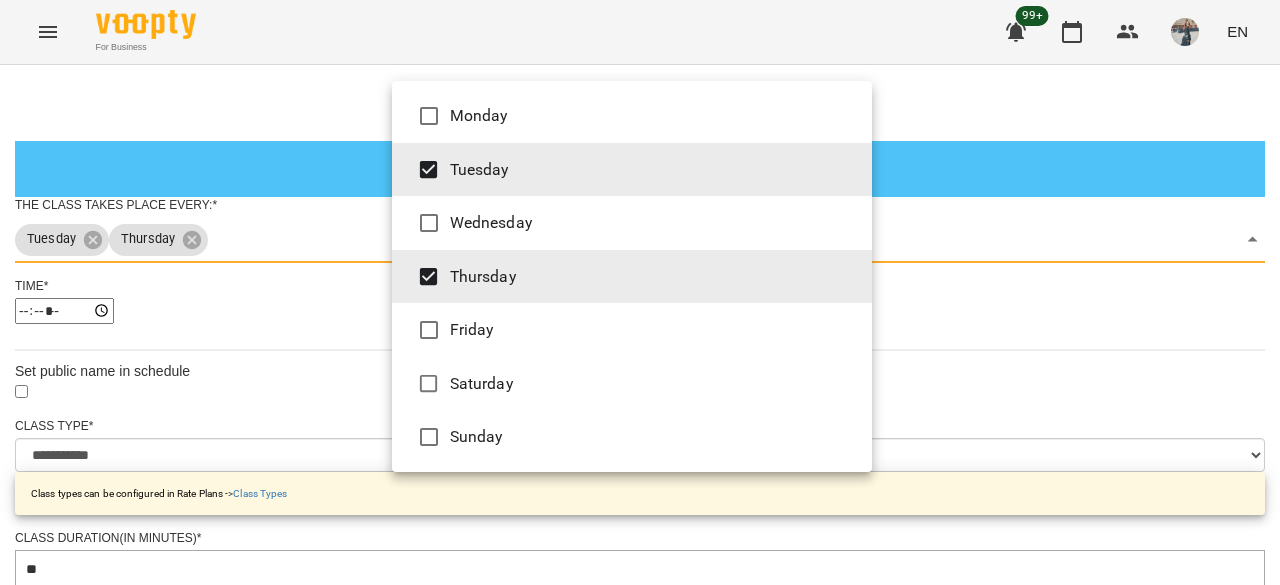 click on "Saturday" at bounding box center (632, 384) 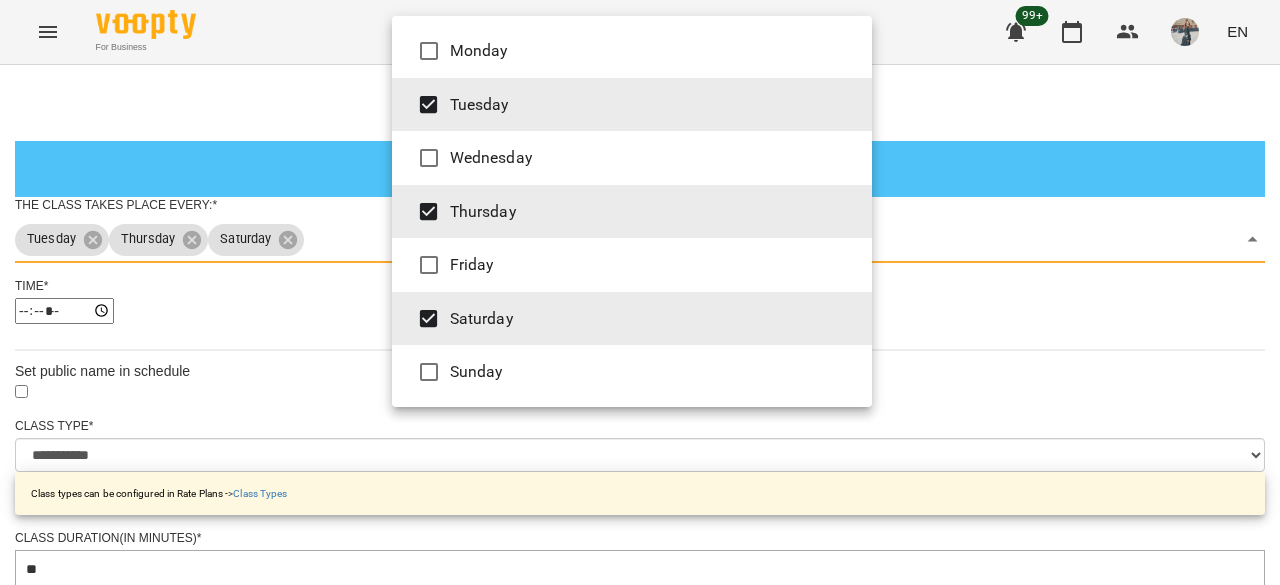 click at bounding box center [640, 292] 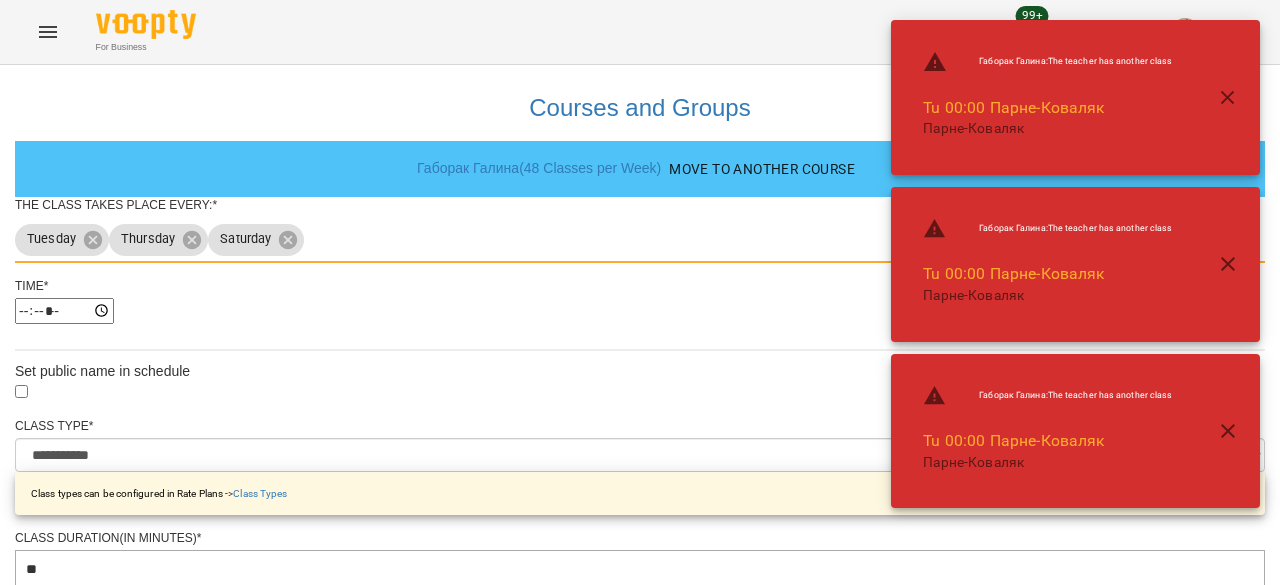 click on "Time * *****" at bounding box center (640, 308) 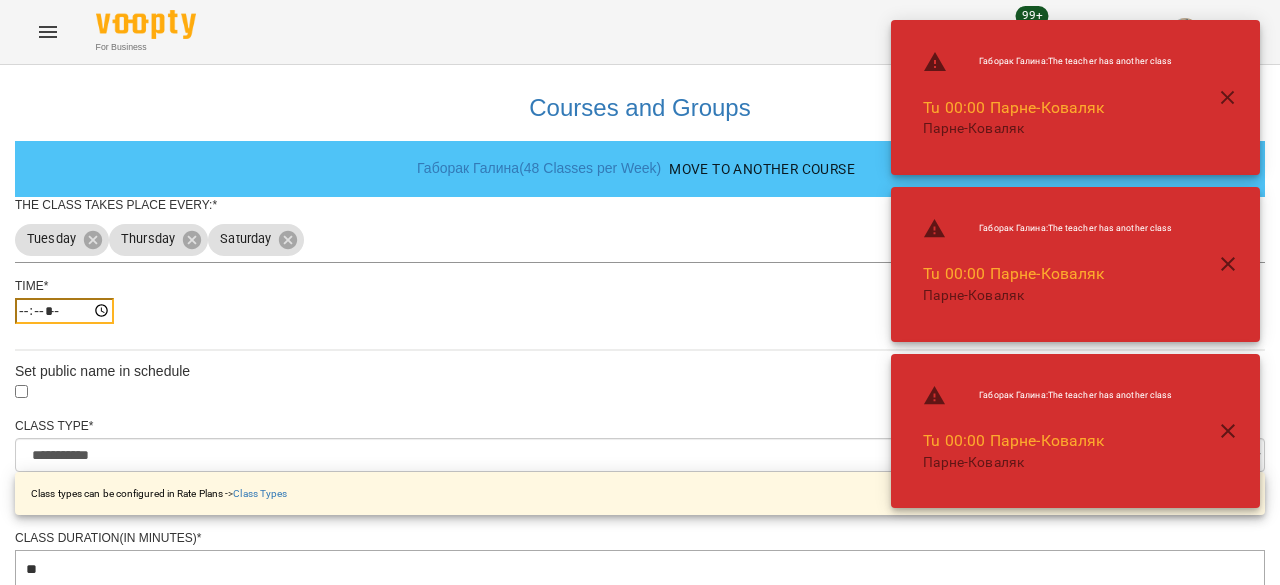 click on "*****" at bounding box center (64, 311) 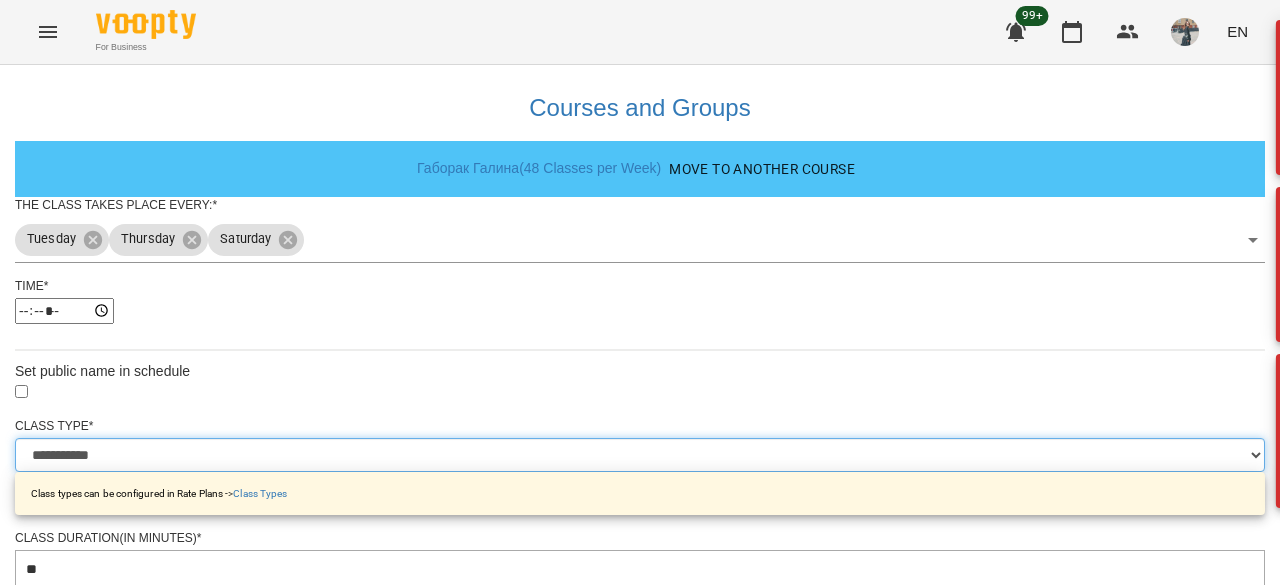 click on "**********" at bounding box center (640, 455) 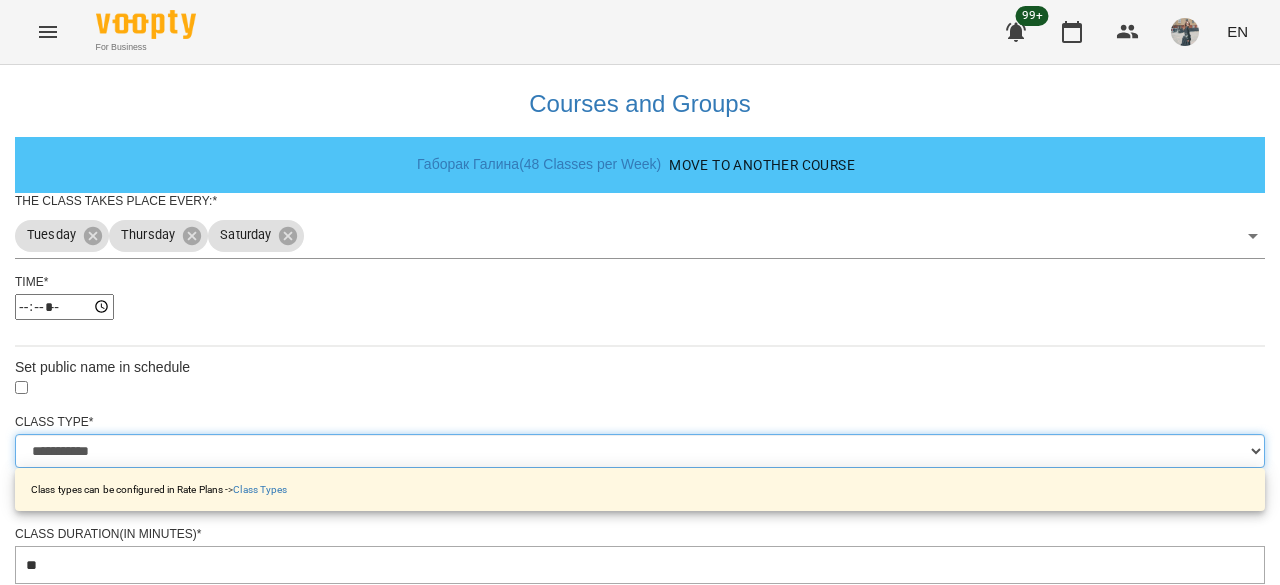 scroll, scrollTop: 100, scrollLeft: 0, axis: vertical 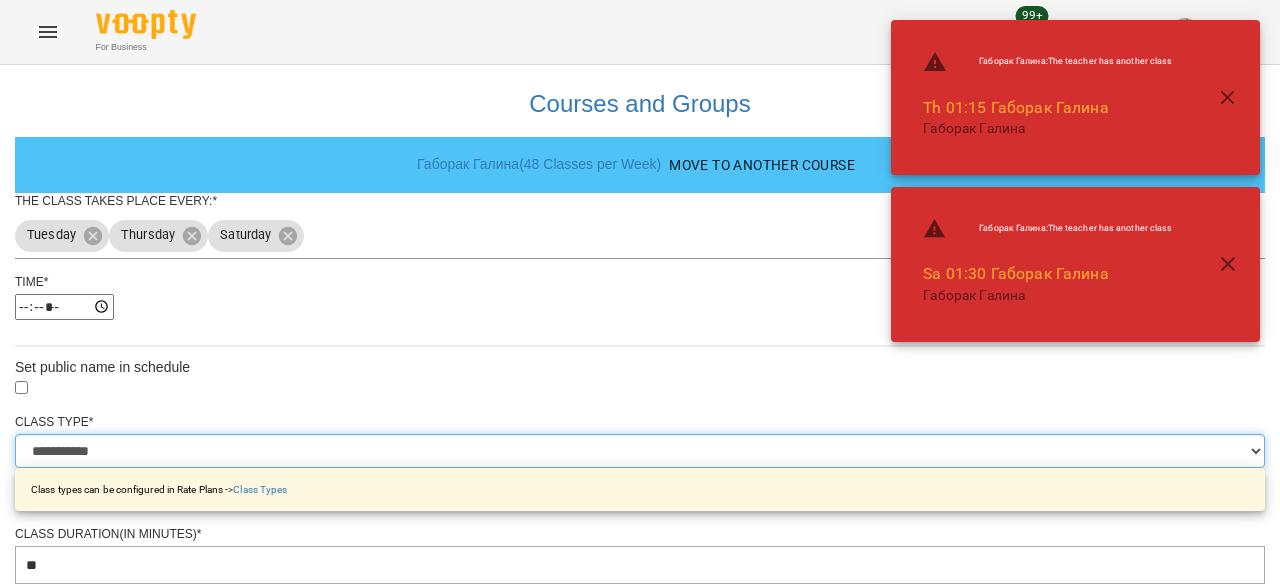 select on "**********" 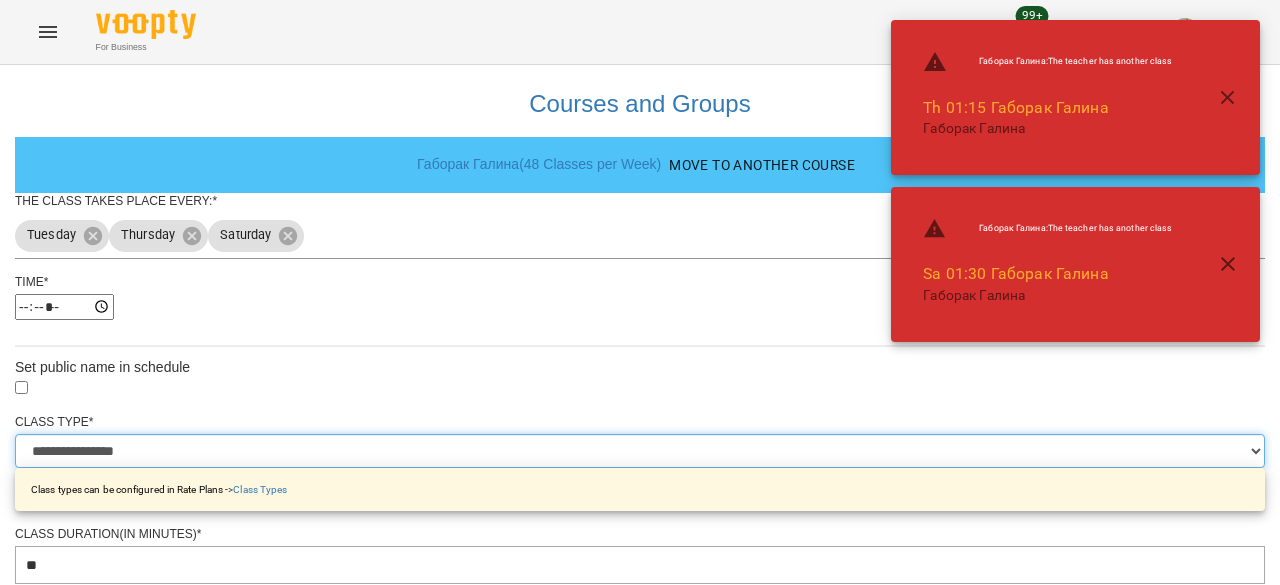 click on "**********" at bounding box center [640, 451] 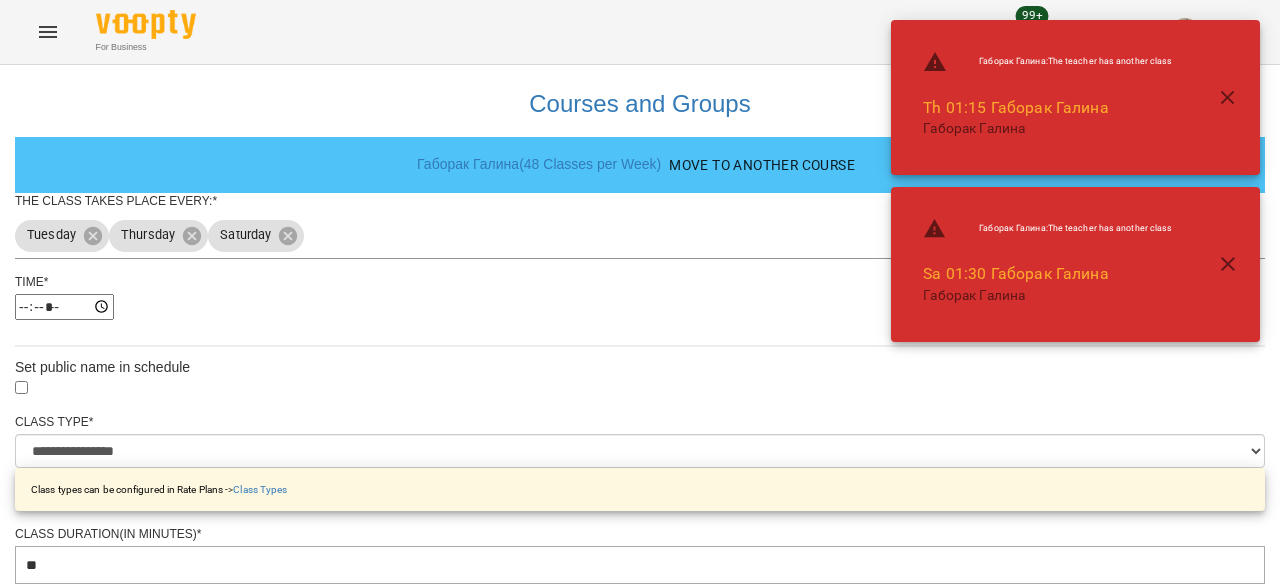 click at bounding box center (640, 1171) 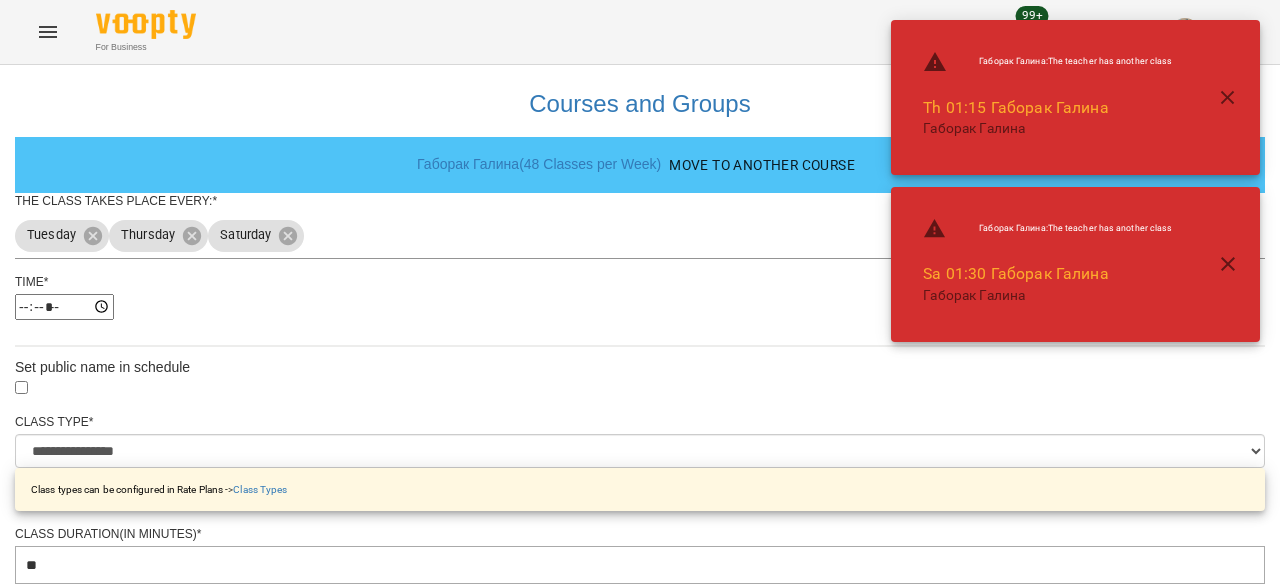 scroll, scrollTop: 871, scrollLeft: 0, axis: vertical 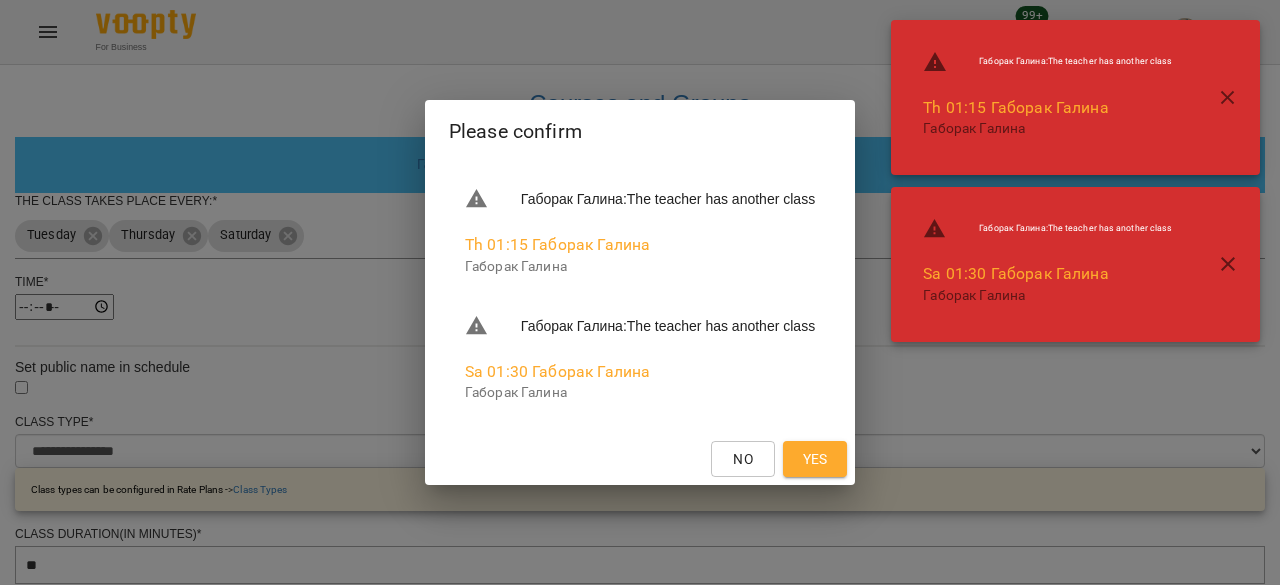click on "Yes" at bounding box center (815, 459) 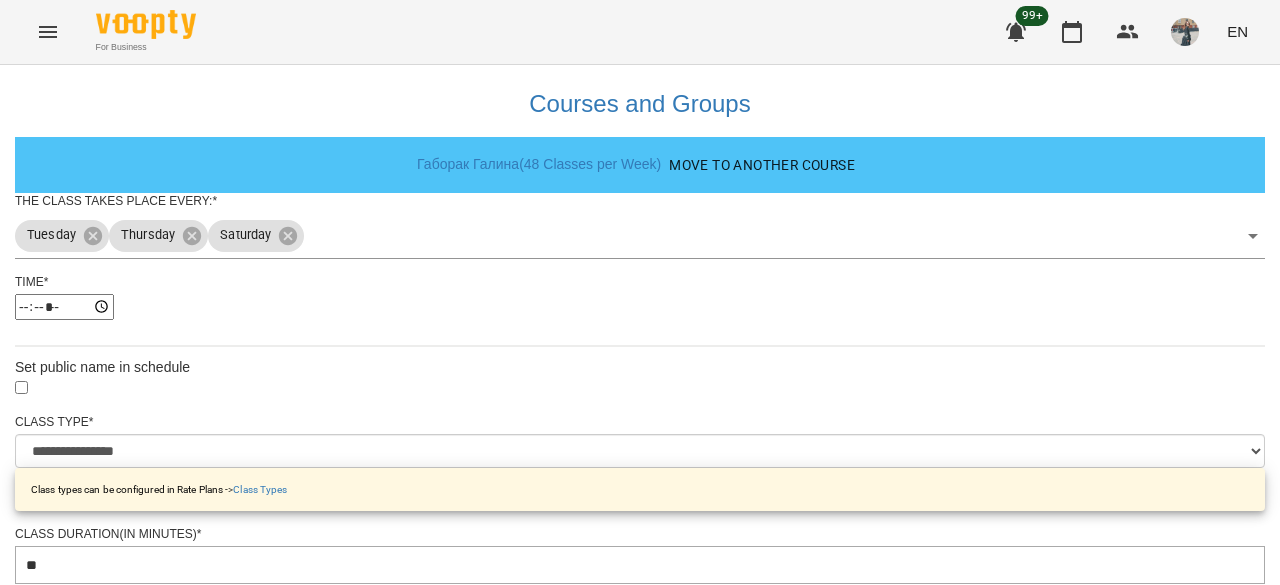 scroll, scrollTop: 300, scrollLeft: 0, axis: vertical 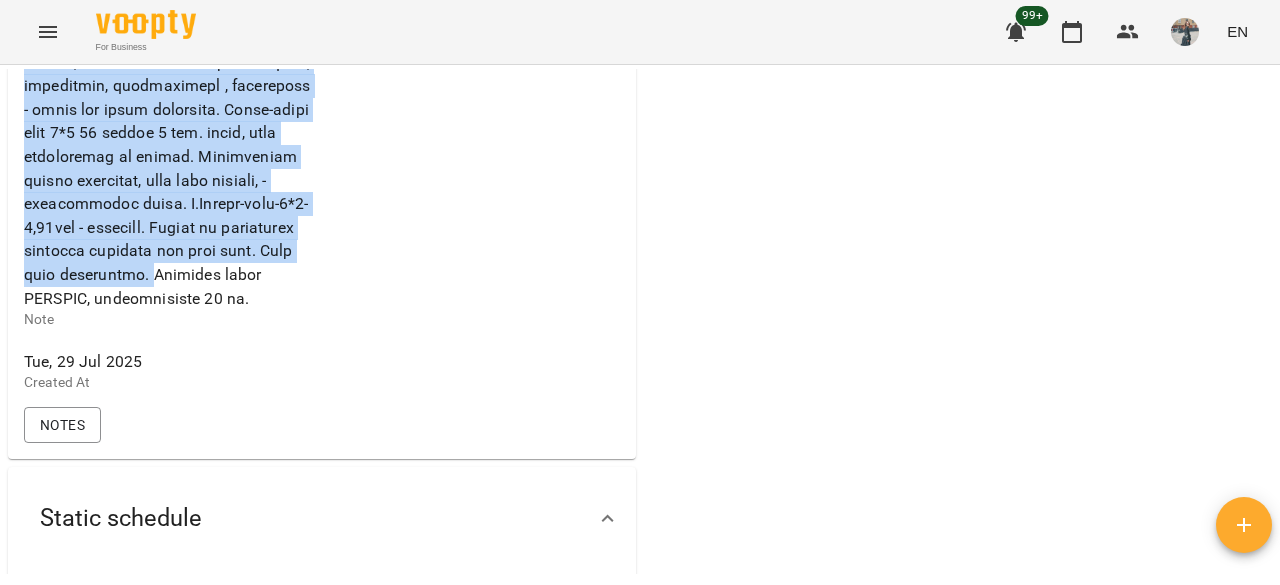 drag, startPoint x: 14, startPoint y: 239, endPoint x: 307, endPoint y: 402, distance: 335.28793 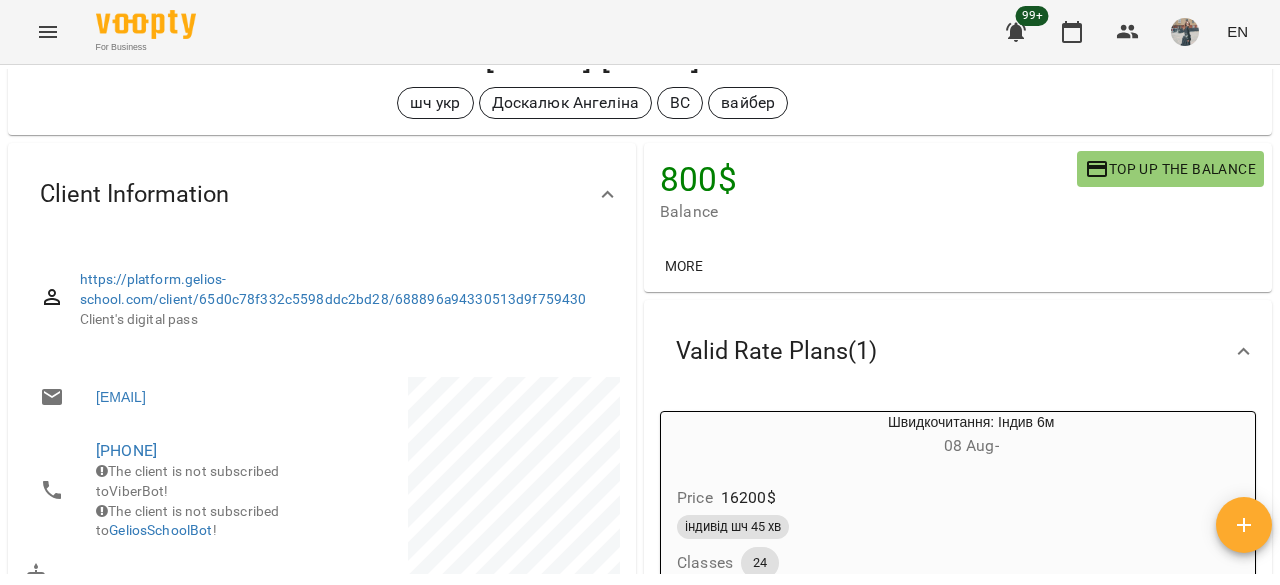 scroll, scrollTop: 0, scrollLeft: 0, axis: both 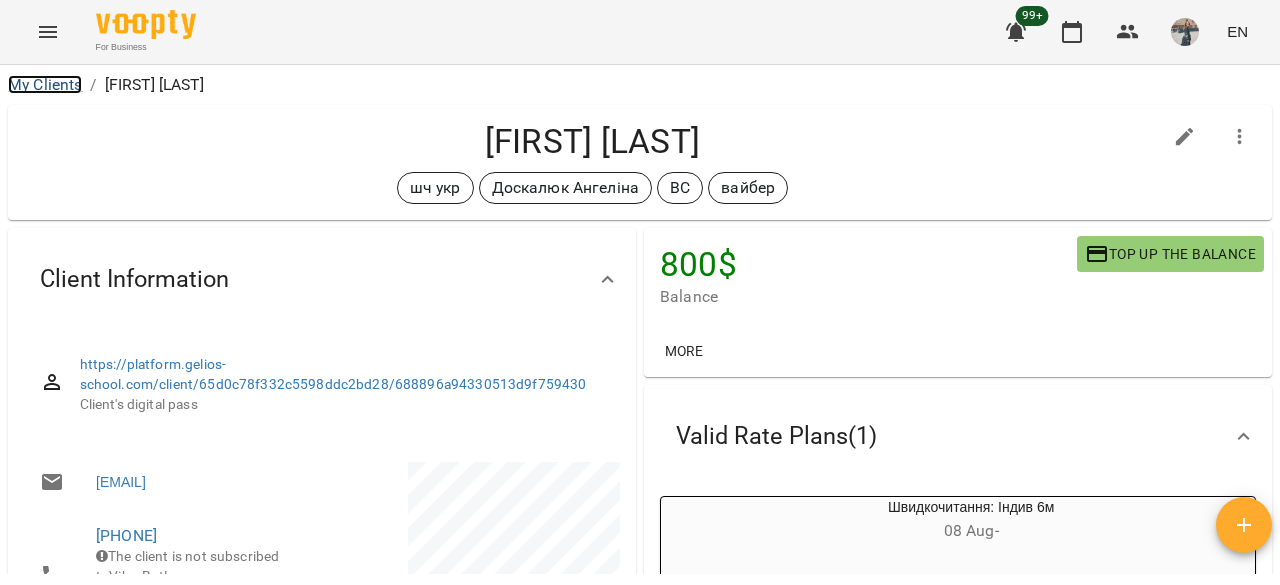 click on "My Clients" at bounding box center (45, 84) 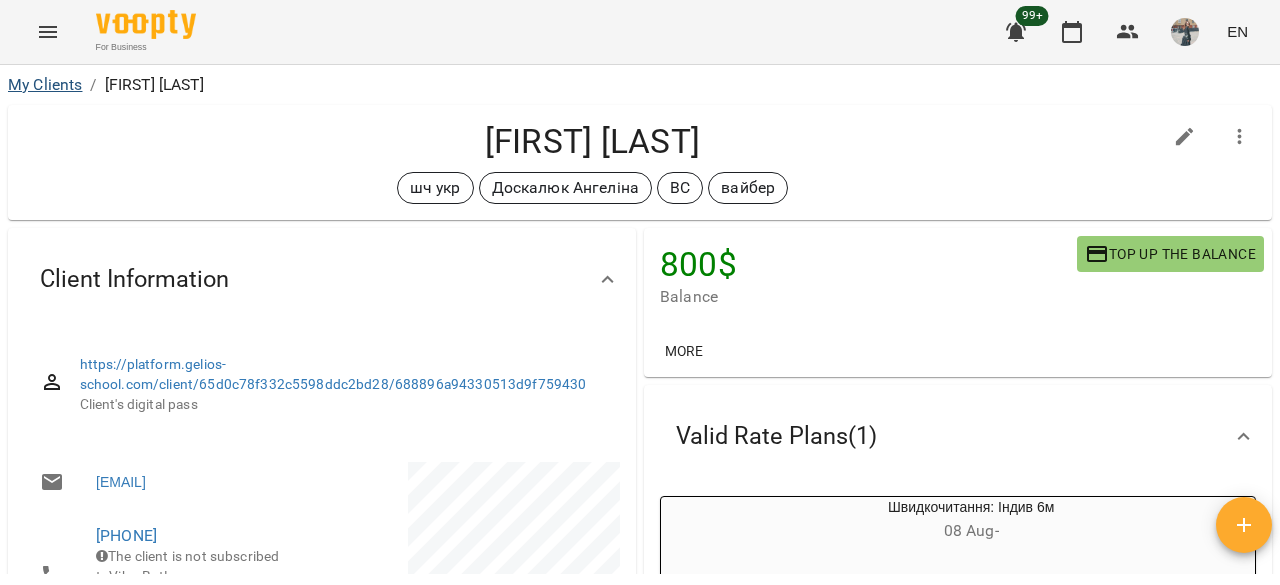 scroll, scrollTop: 0, scrollLeft: 0, axis: both 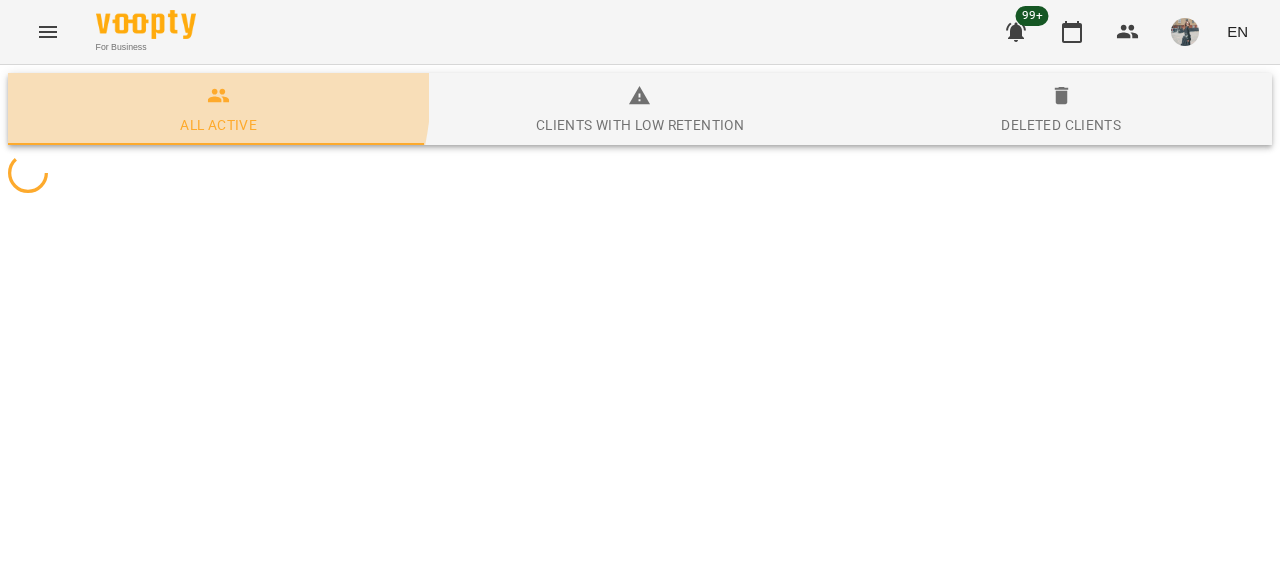 click on "All active" at bounding box center (218, 109) 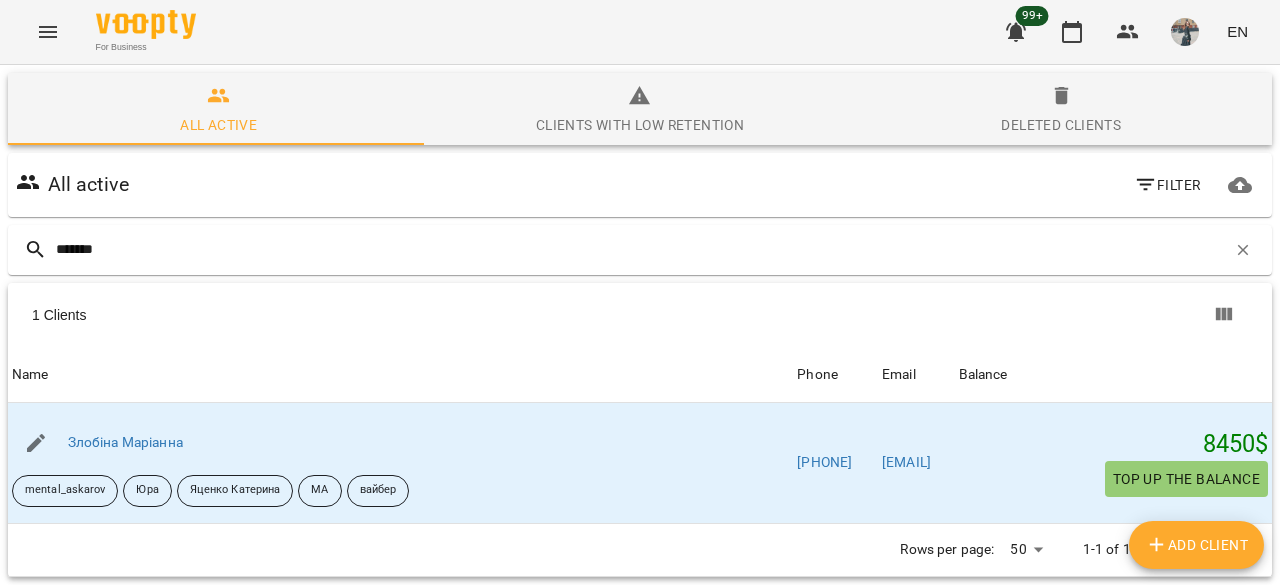 type on "*******" 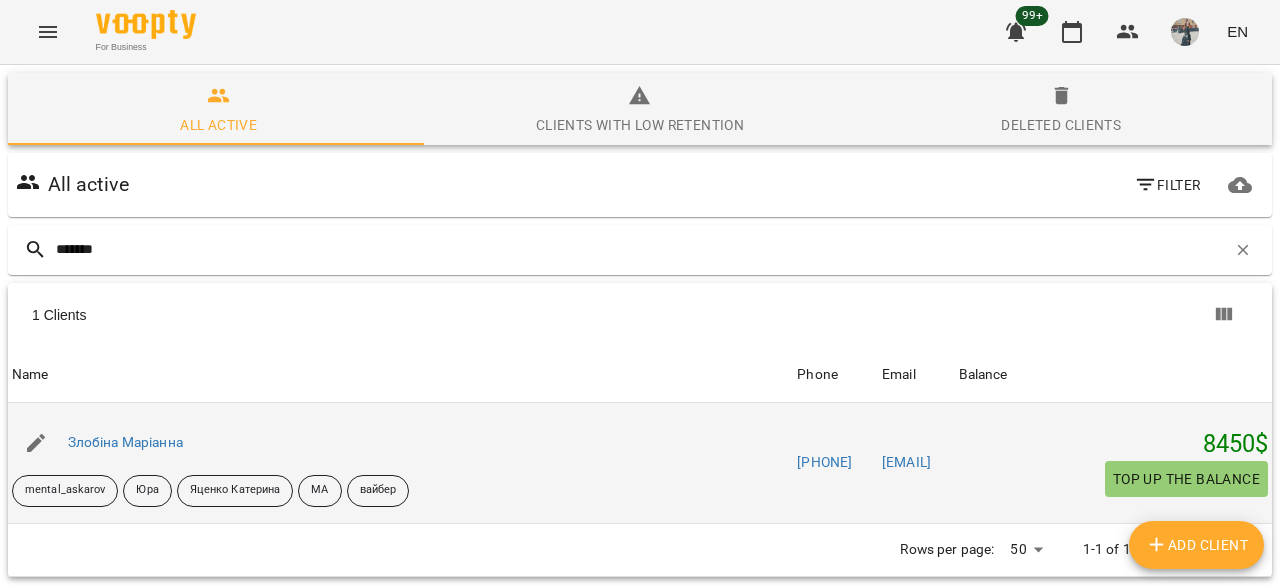 click 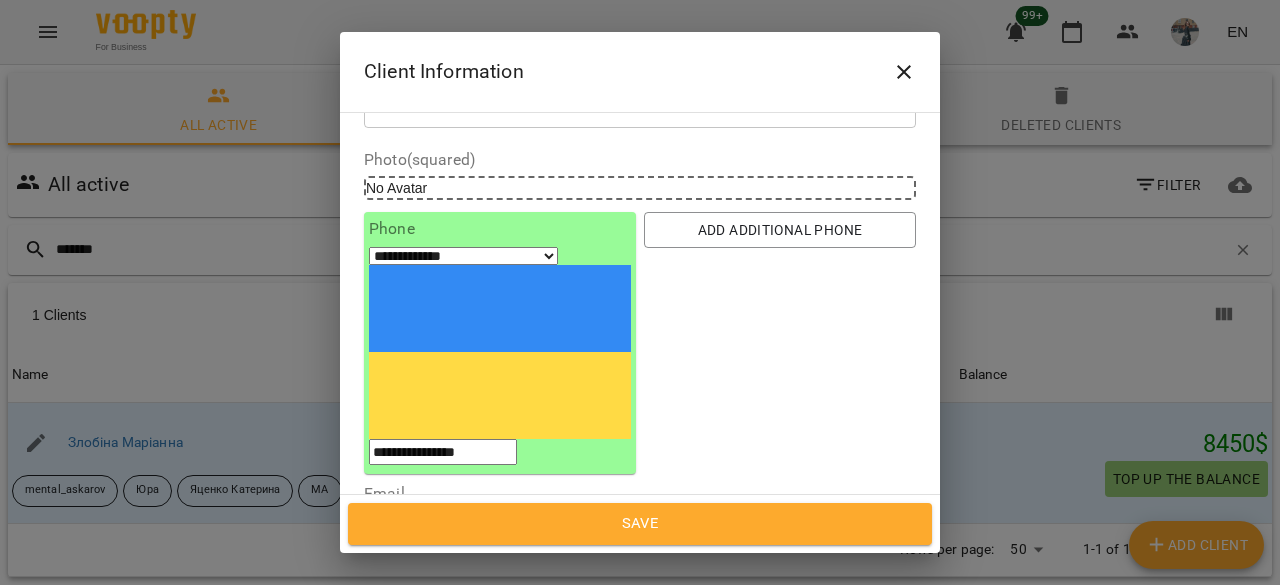 click 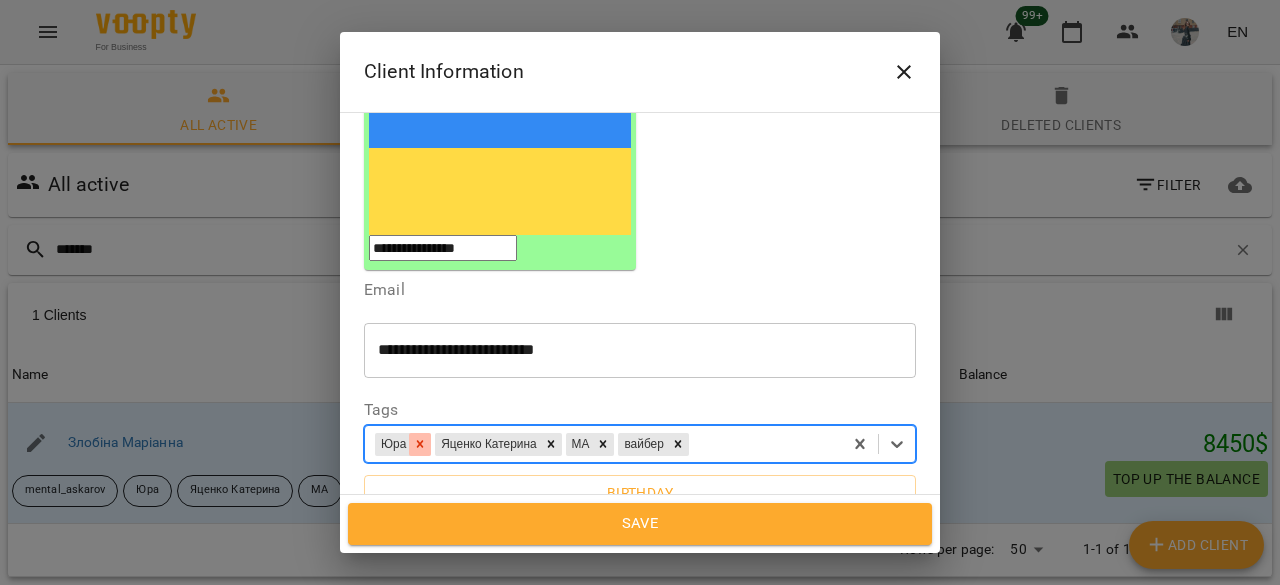 click 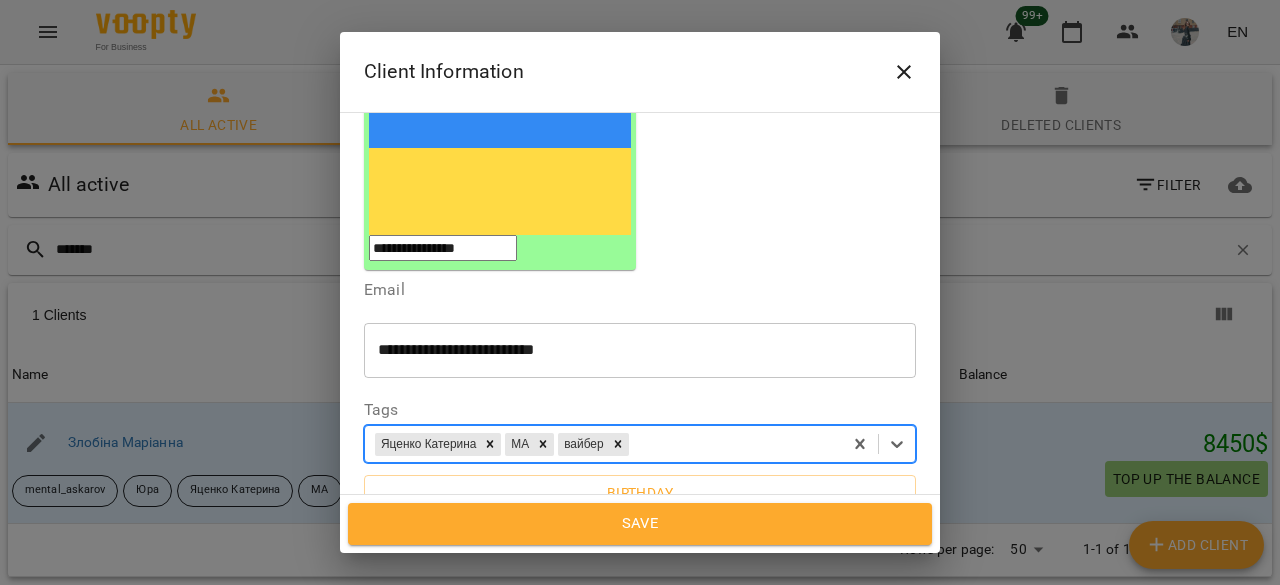 click on "Яценко Катерина МА вайбер" at bounding box center (603, 444) 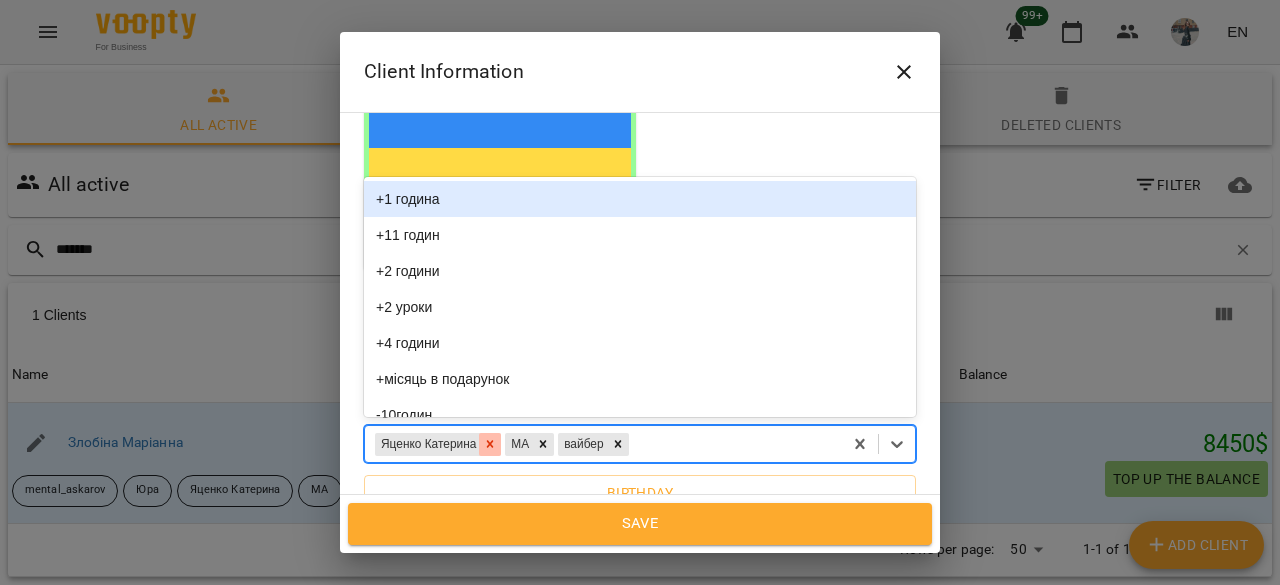 click 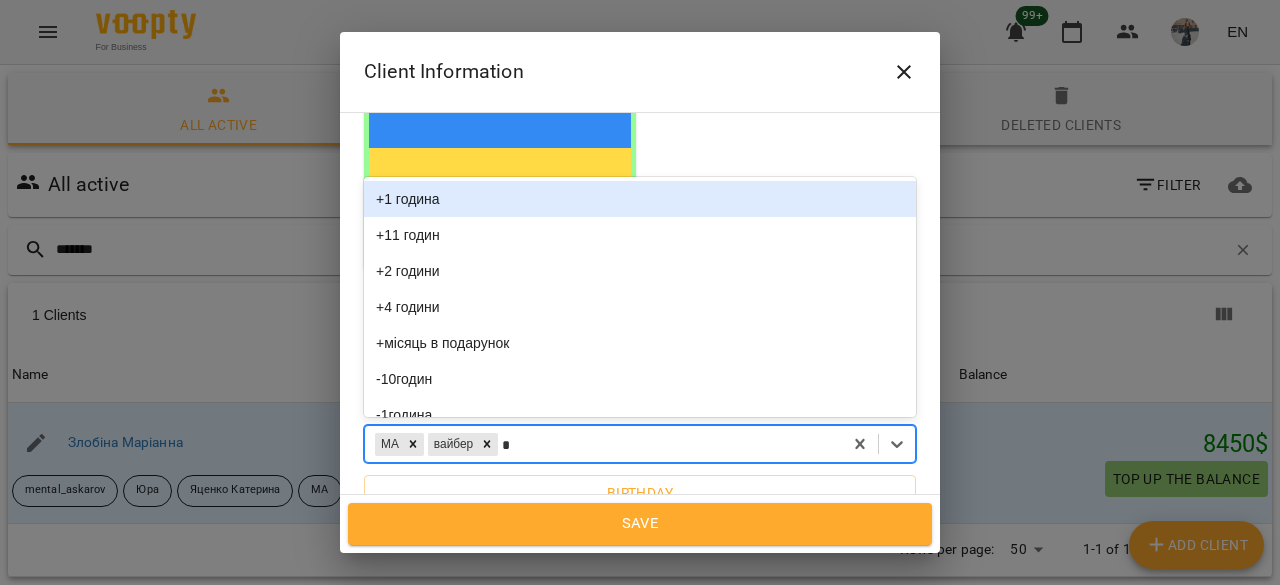 type on "**" 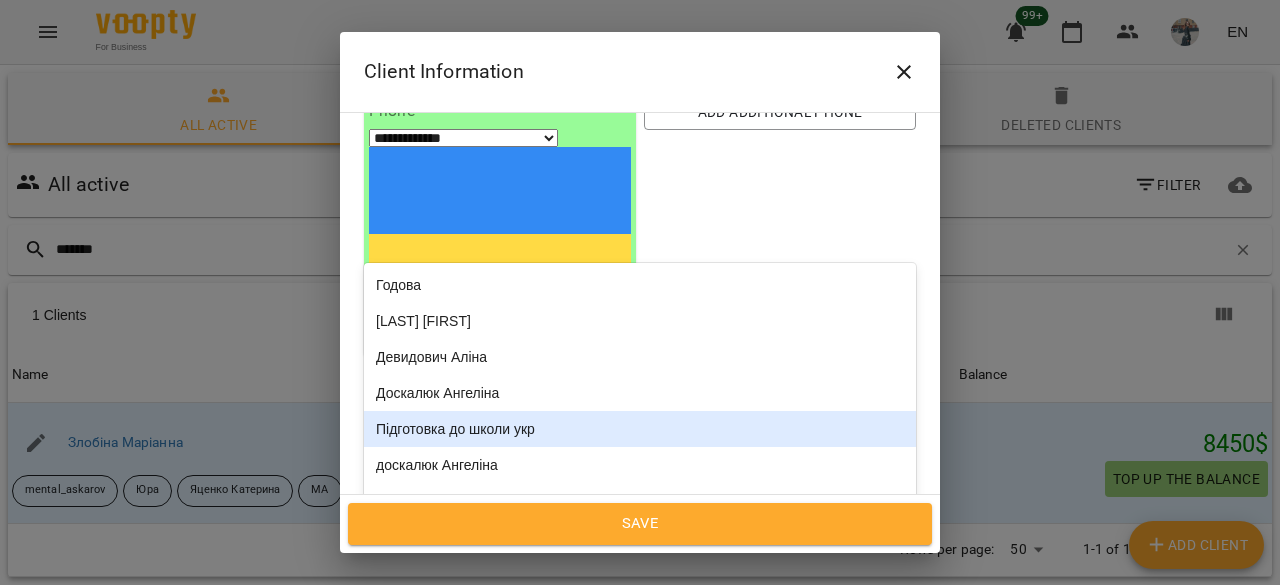 scroll, scrollTop: 104, scrollLeft: 0, axis: vertical 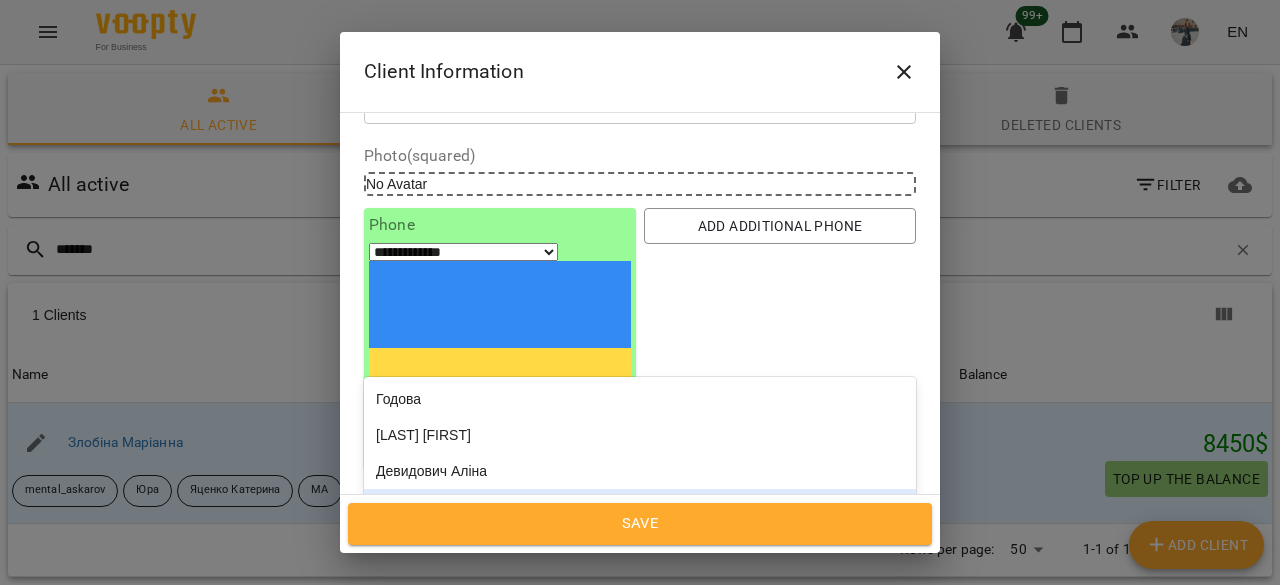 click on "Доскалюк Ангеліна" at bounding box center [640, 507] 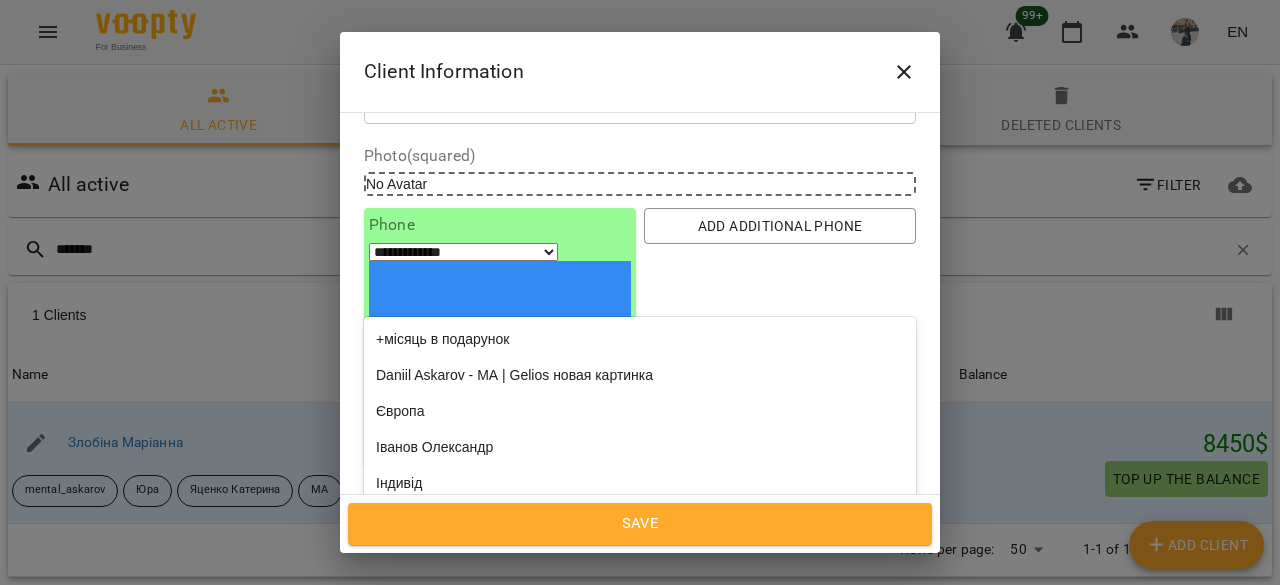 type on "**" 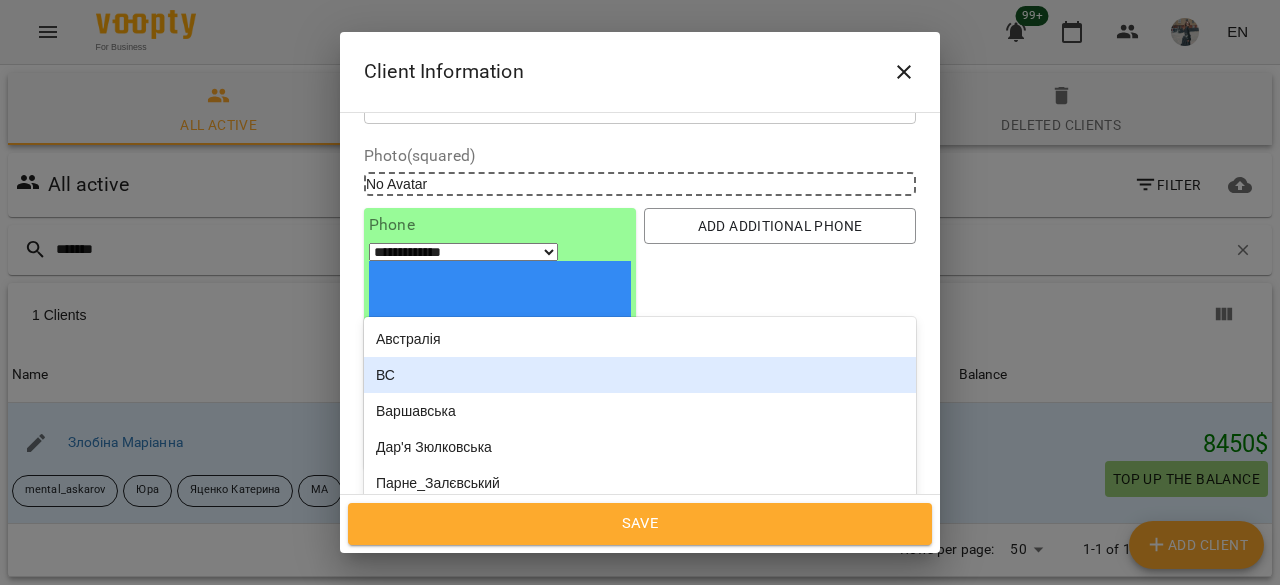 click on "ВС" at bounding box center (640, 375) 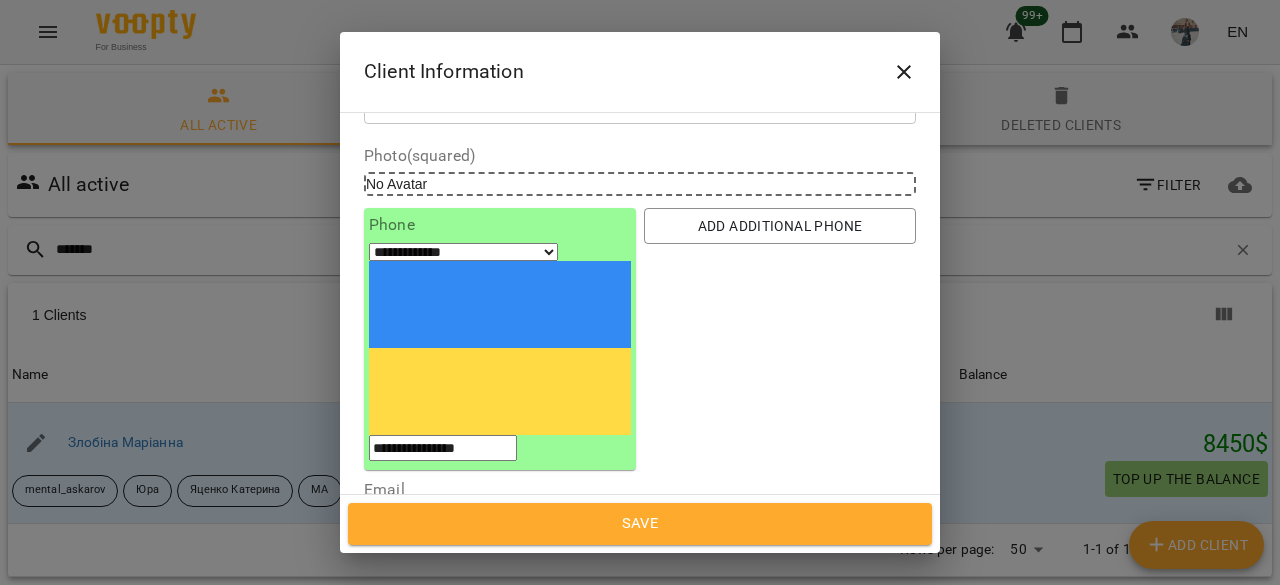 click on "Save" at bounding box center (640, 524) 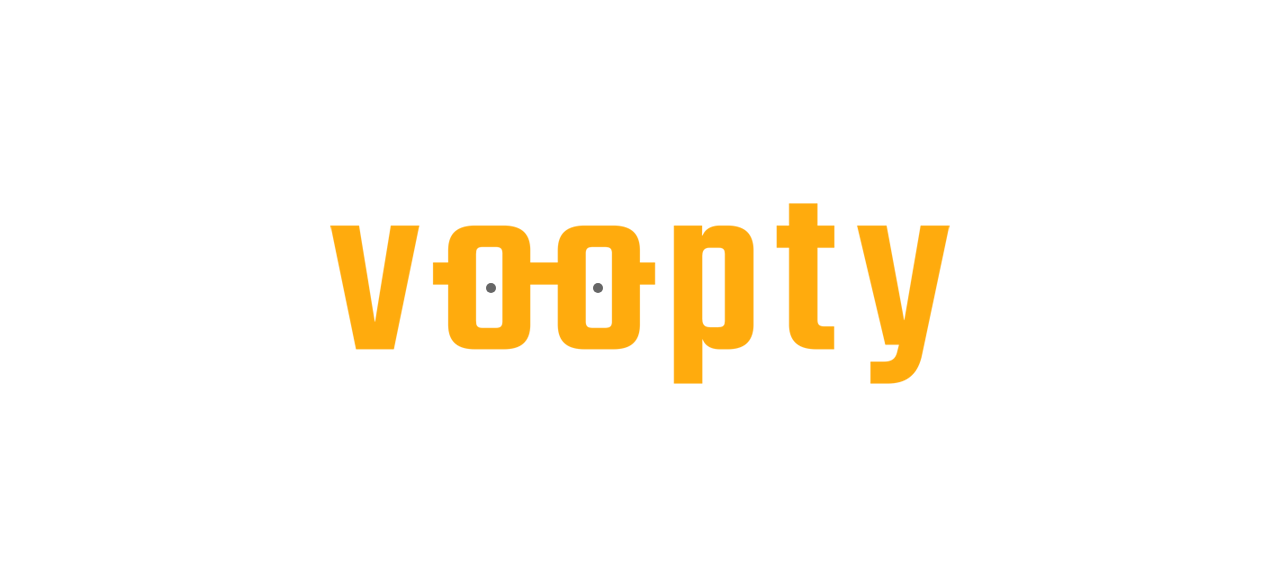 scroll, scrollTop: 0, scrollLeft: 0, axis: both 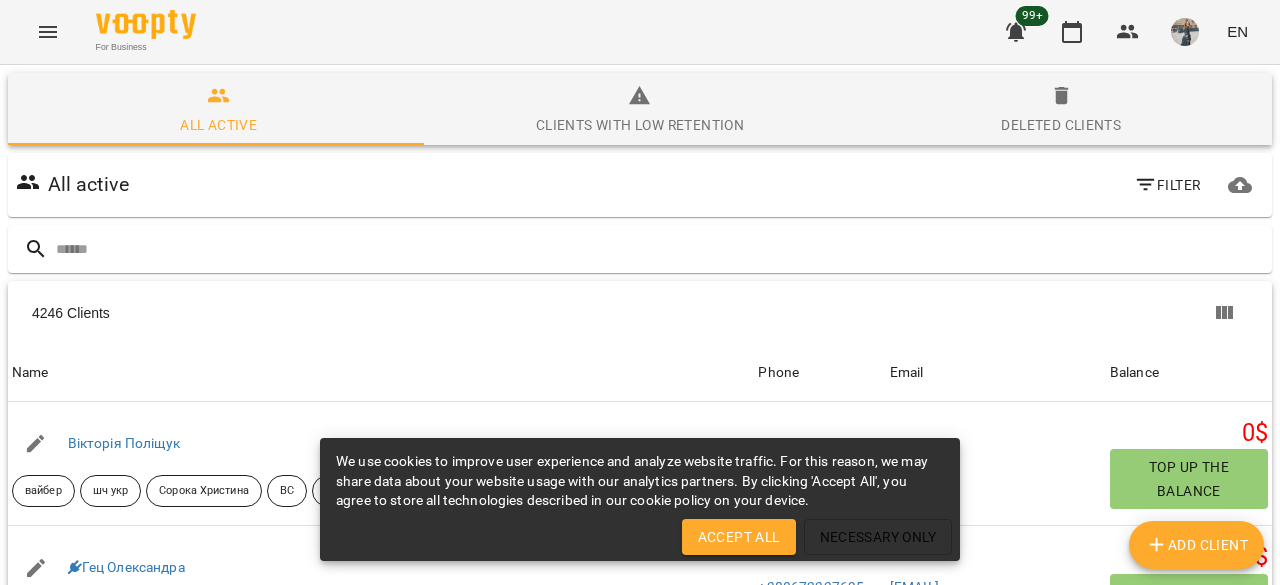 click on "Necessary Only" at bounding box center (878, 537) 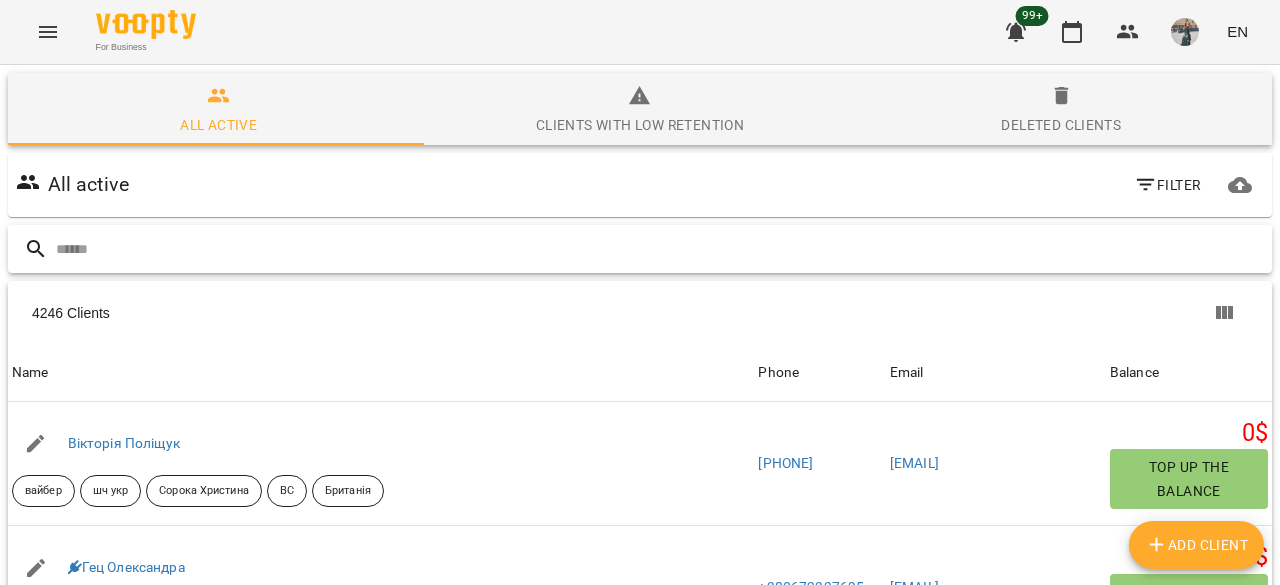 click at bounding box center [660, 249] 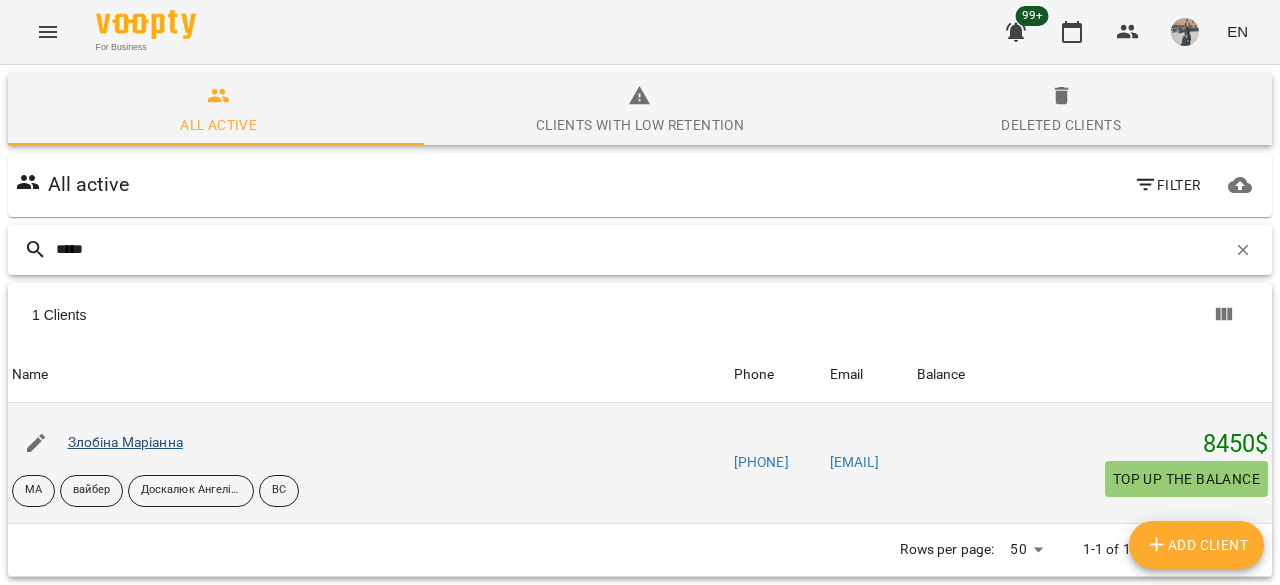 type on "*****" 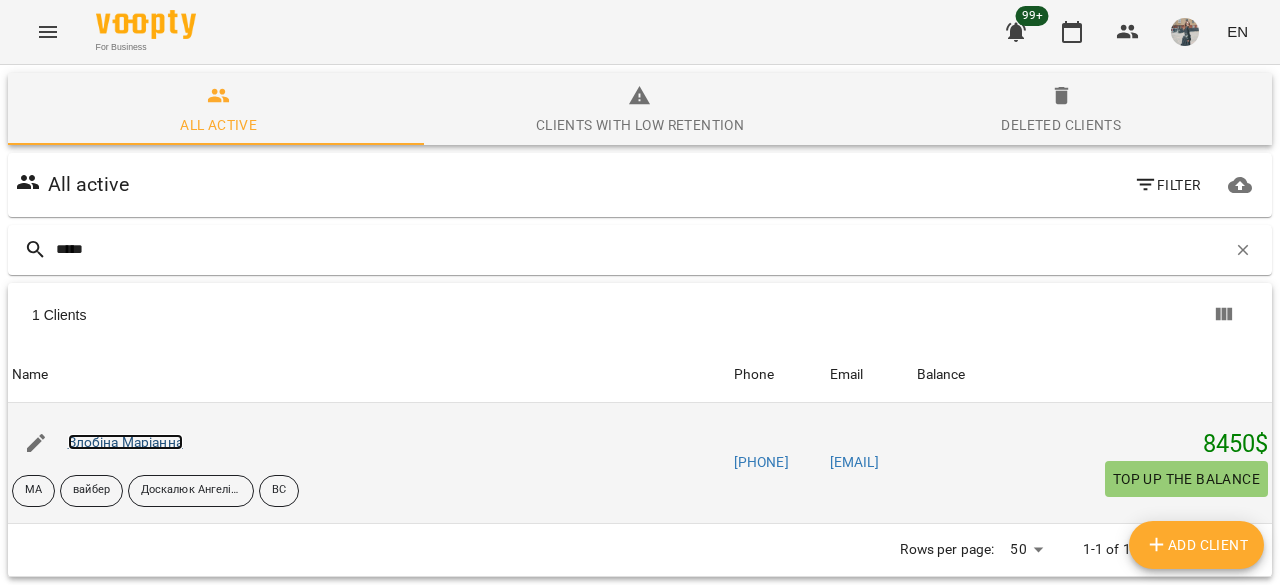click on "Злобіна Маріанна" at bounding box center (125, 442) 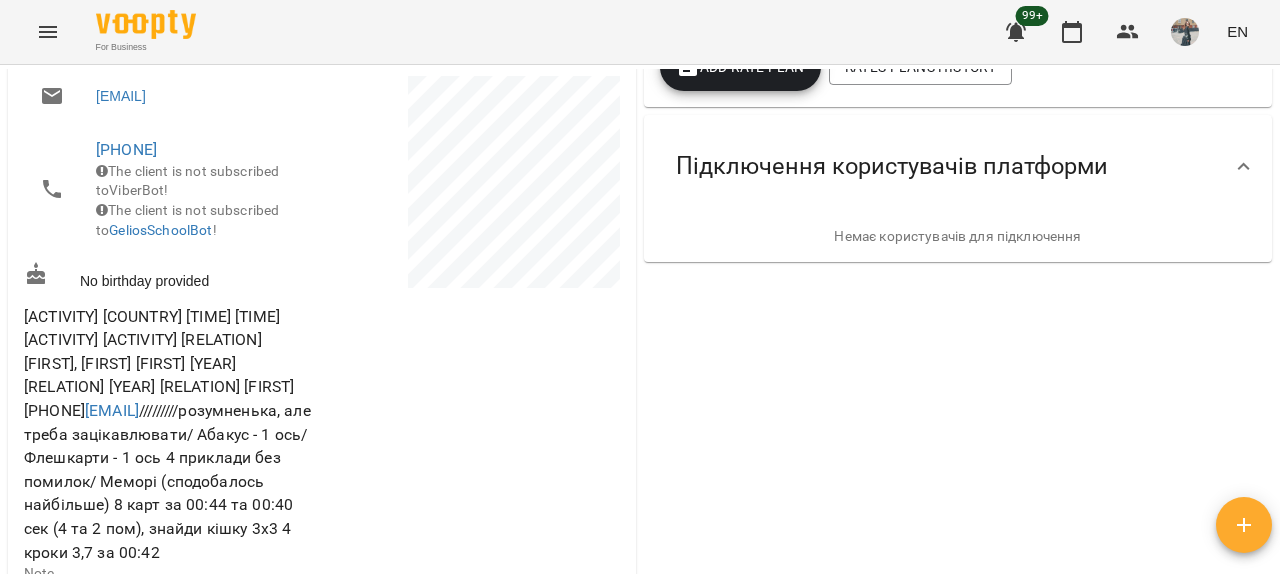 scroll, scrollTop: 700, scrollLeft: 0, axis: vertical 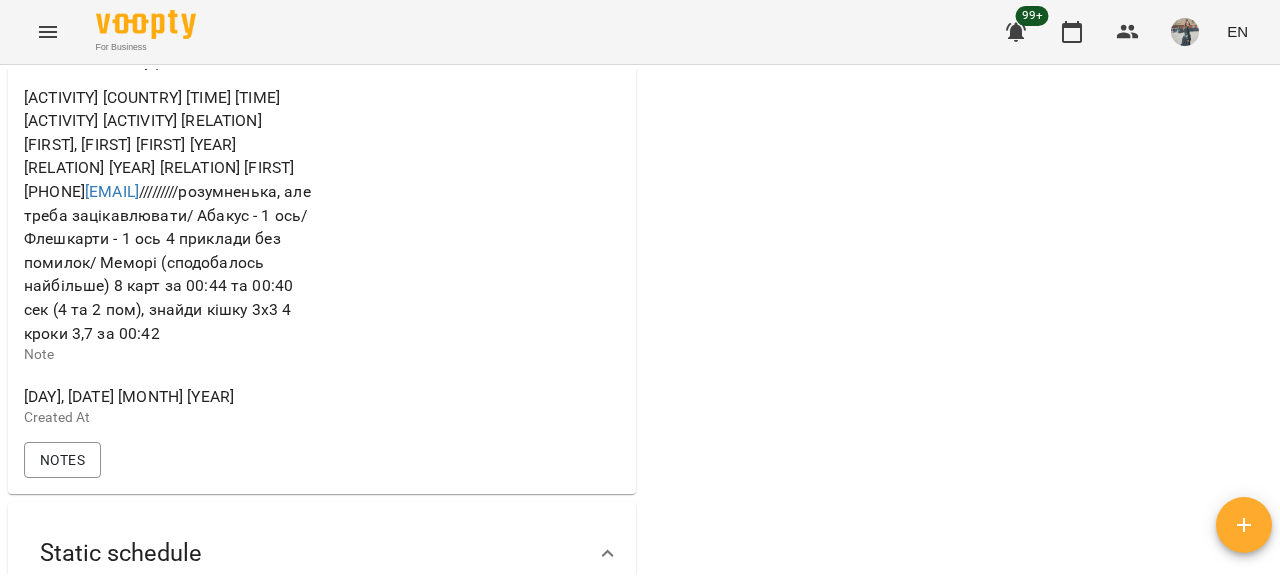 drag, startPoint x: 10, startPoint y: 107, endPoint x: 21, endPoint y: 112, distance: 12.083046 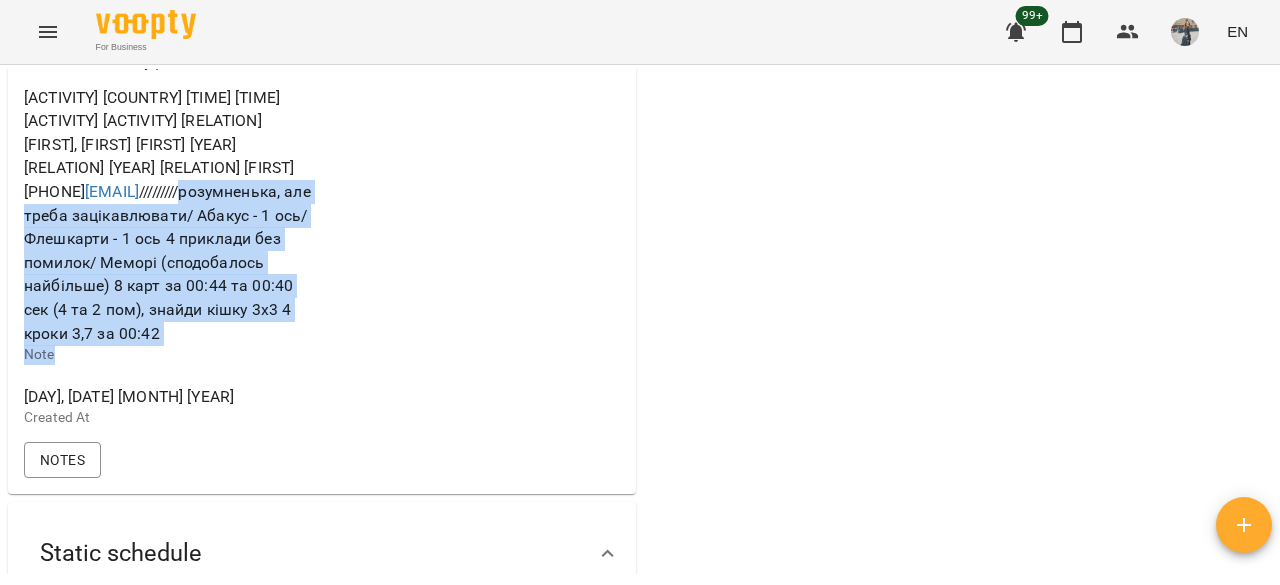 drag, startPoint x: 15, startPoint y: 262, endPoint x: 197, endPoint y: 417, distance: 239.05856 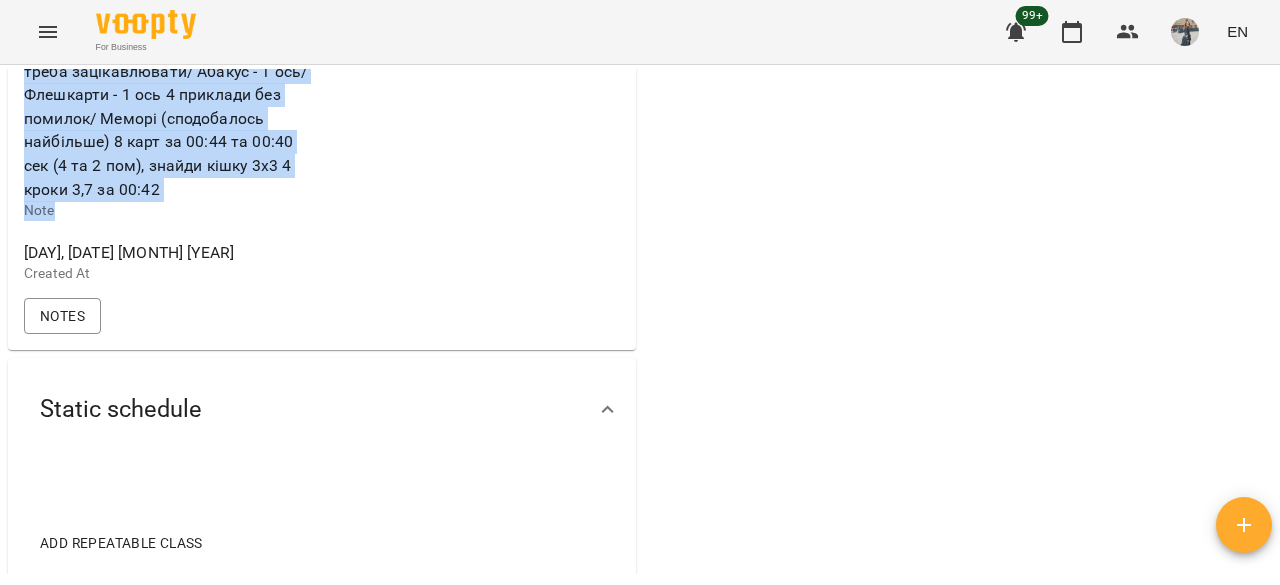 scroll, scrollTop: 900, scrollLeft: 0, axis: vertical 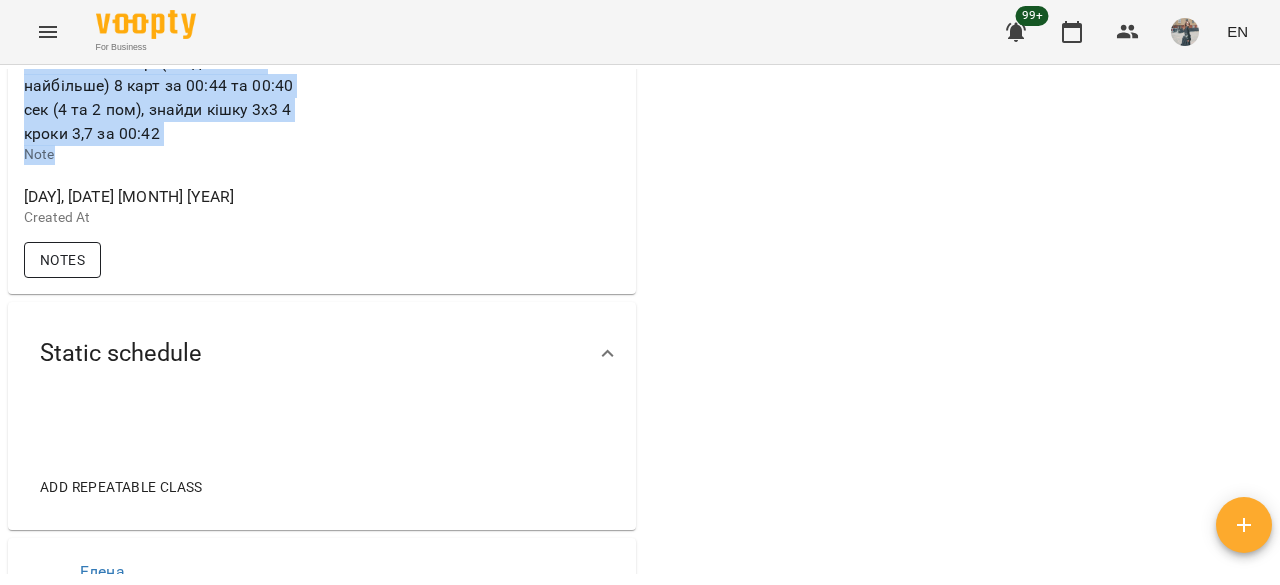 click on "Notes" at bounding box center [62, 260] 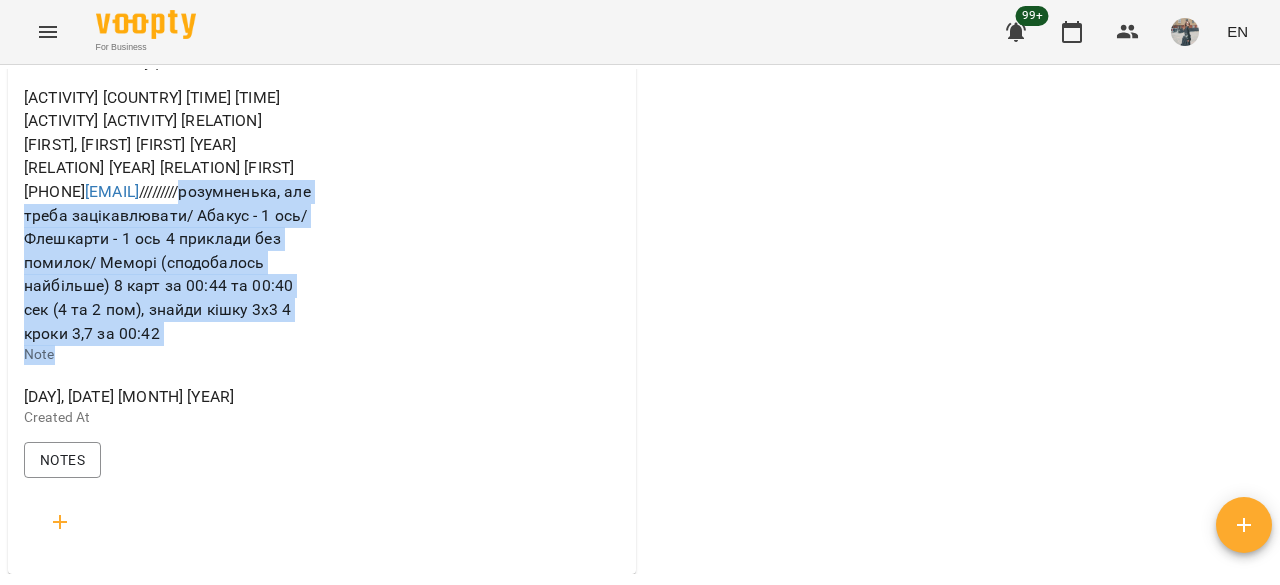 scroll, scrollTop: 500, scrollLeft: 0, axis: vertical 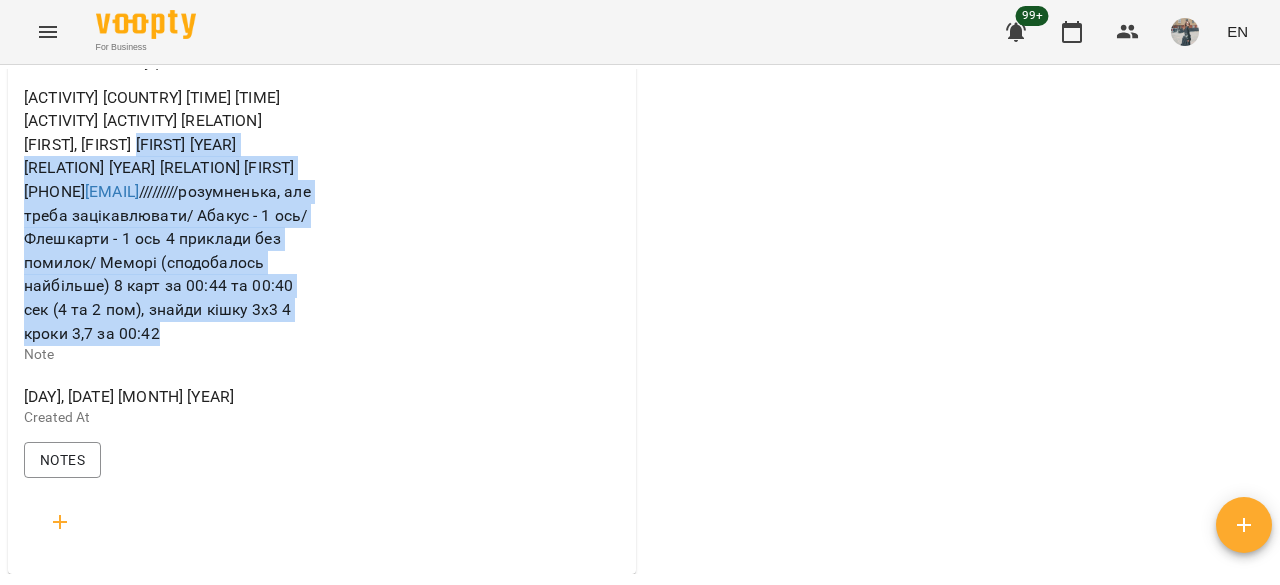 drag, startPoint x: 128, startPoint y: 365, endPoint x: 250, endPoint y: 401, distance: 127.20063 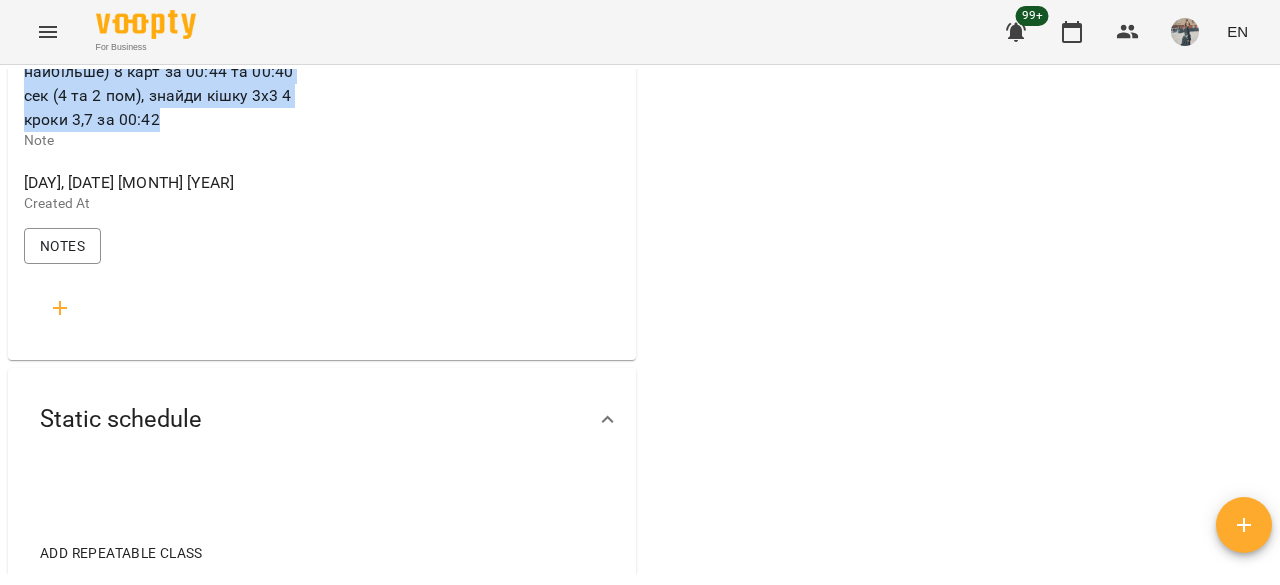 scroll, scrollTop: 1000, scrollLeft: 0, axis: vertical 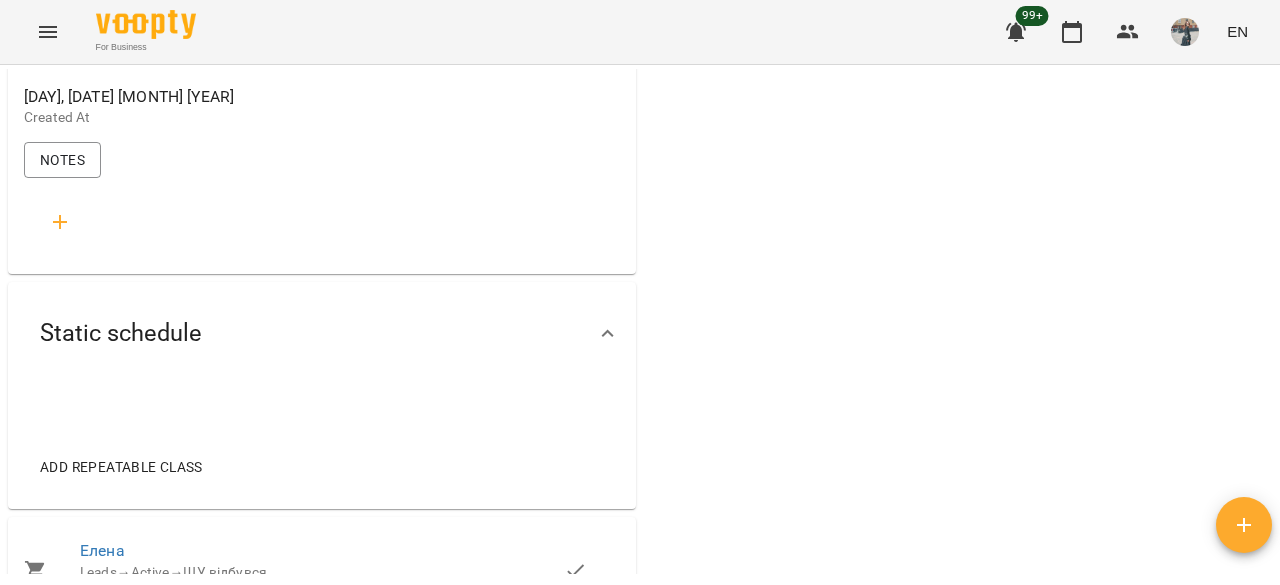click on "Add repeatable class" at bounding box center [121, 443] 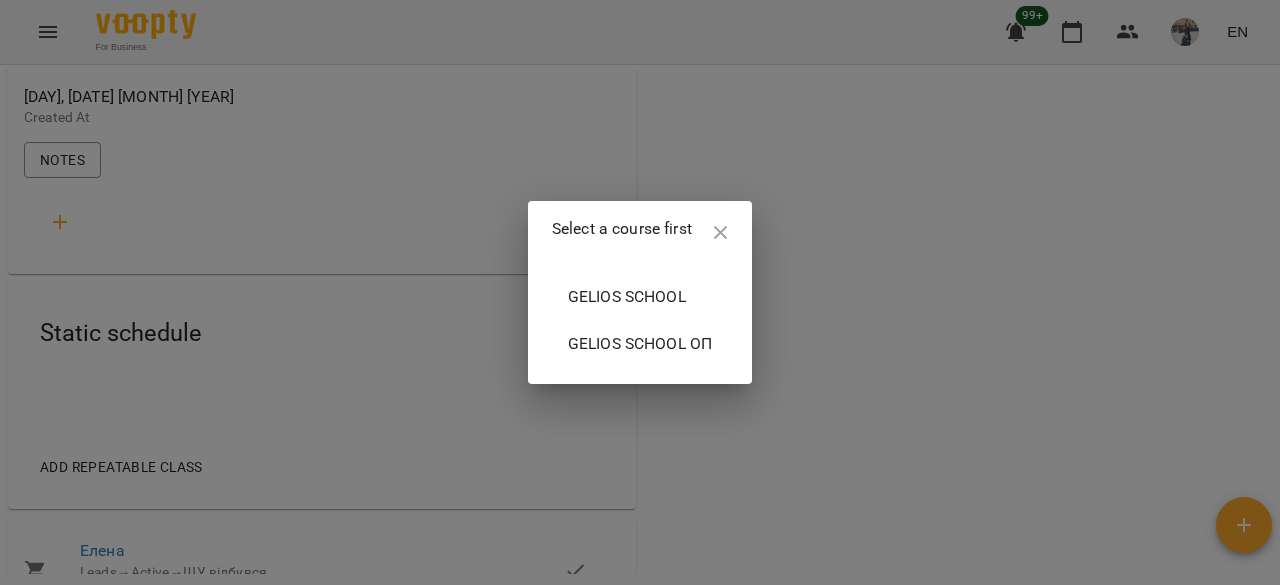 click on "Gelios School" at bounding box center (640, 297) 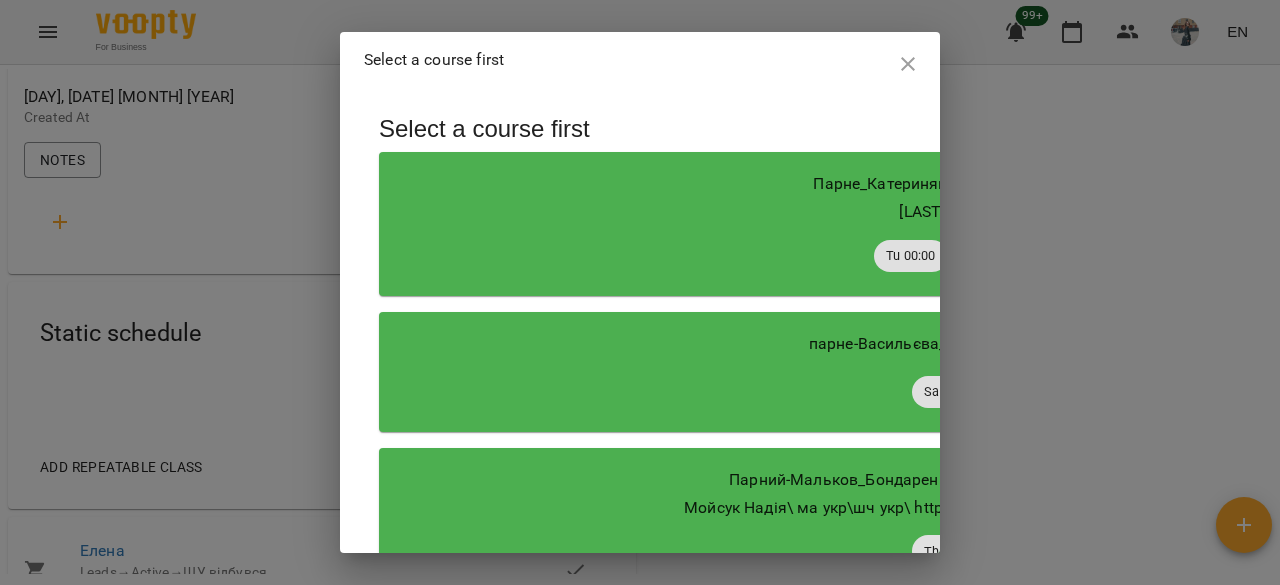 scroll, scrollTop: 12335, scrollLeft: 0, axis: vertical 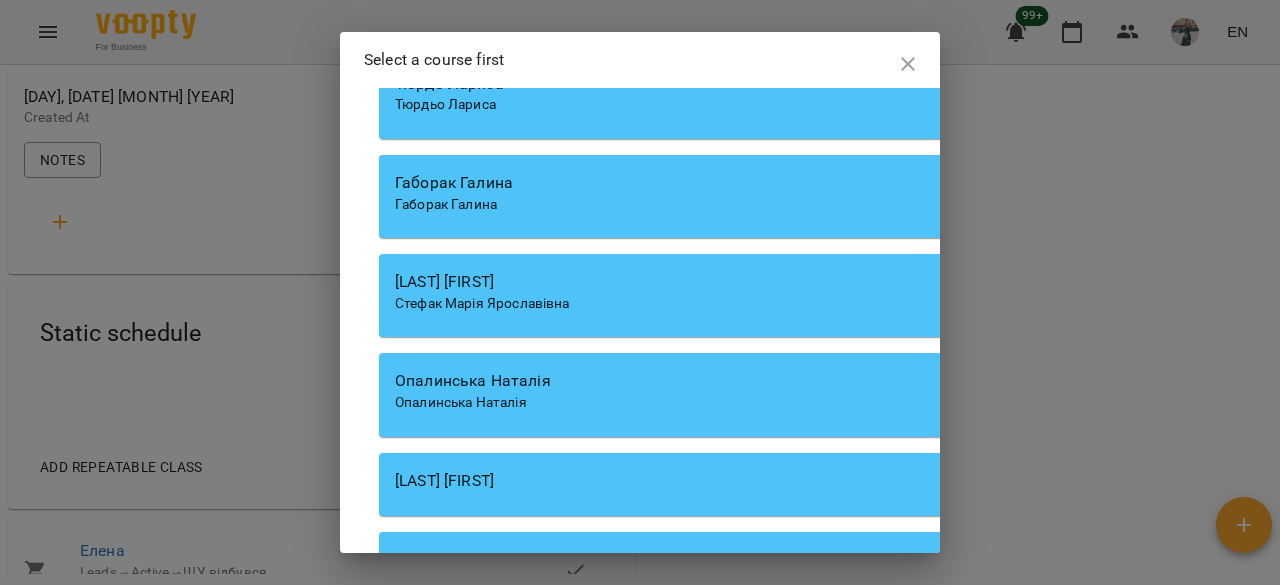 click on "Тюрдьо Лариса" at bounding box center (949, 105) 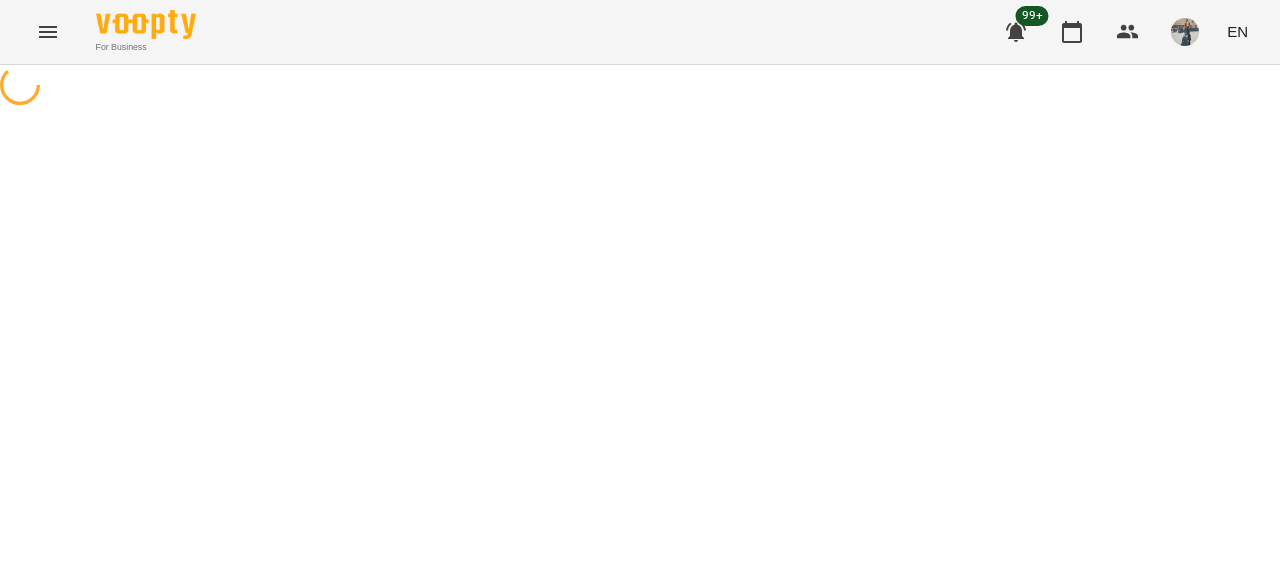 select on "**********" 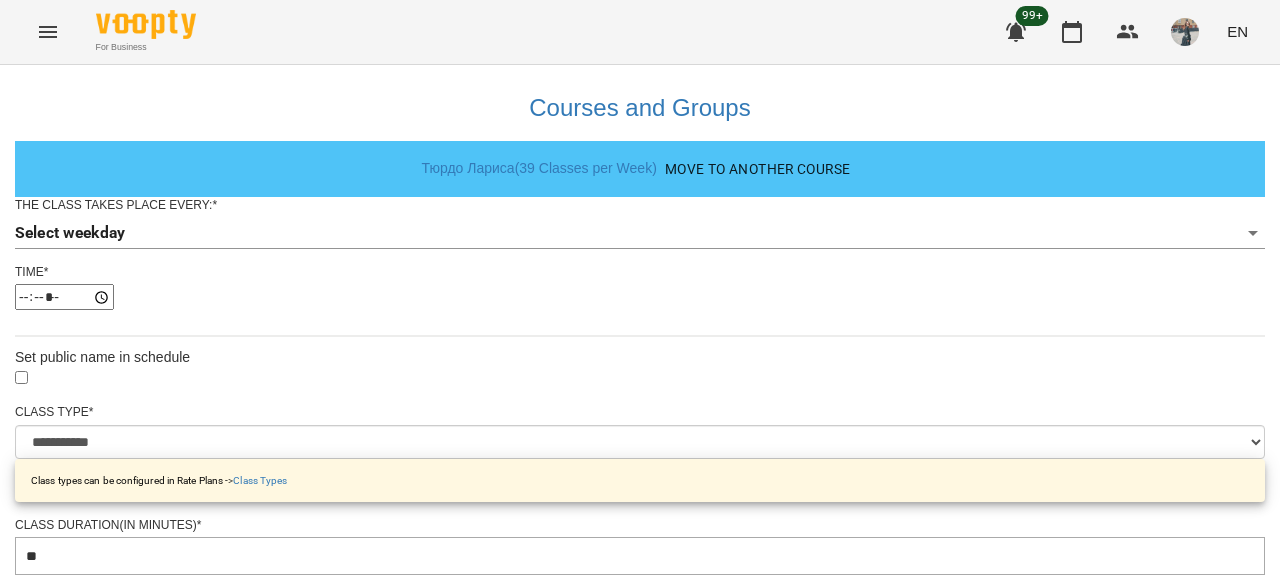 click on "**********" at bounding box center (640, 745) 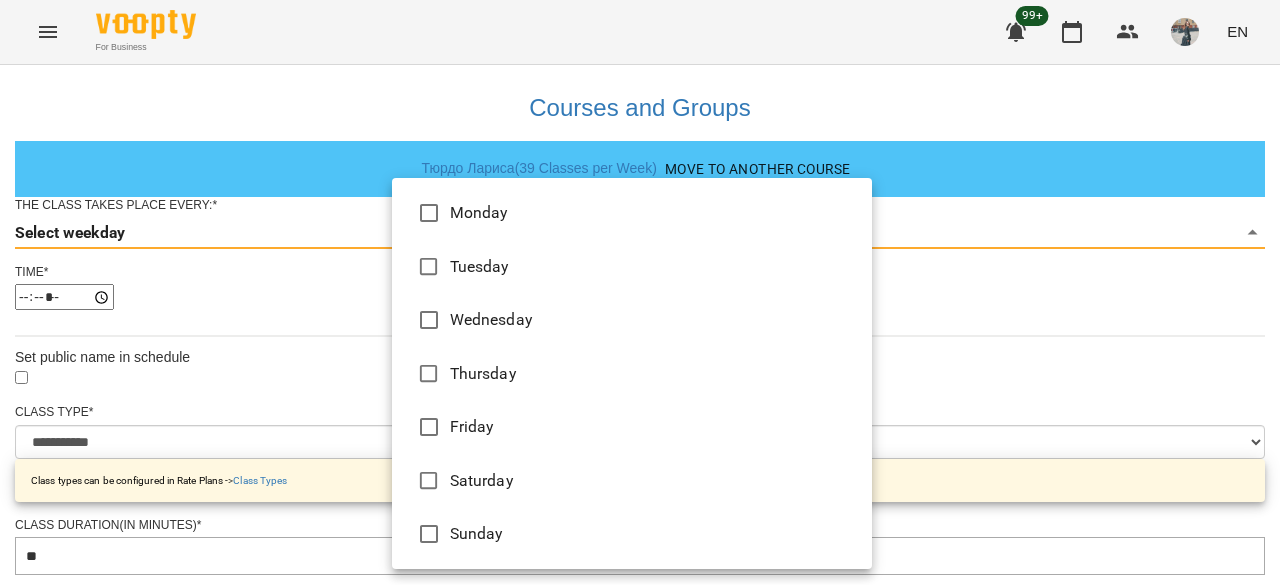 click on "Wednesday" at bounding box center (632, 320) 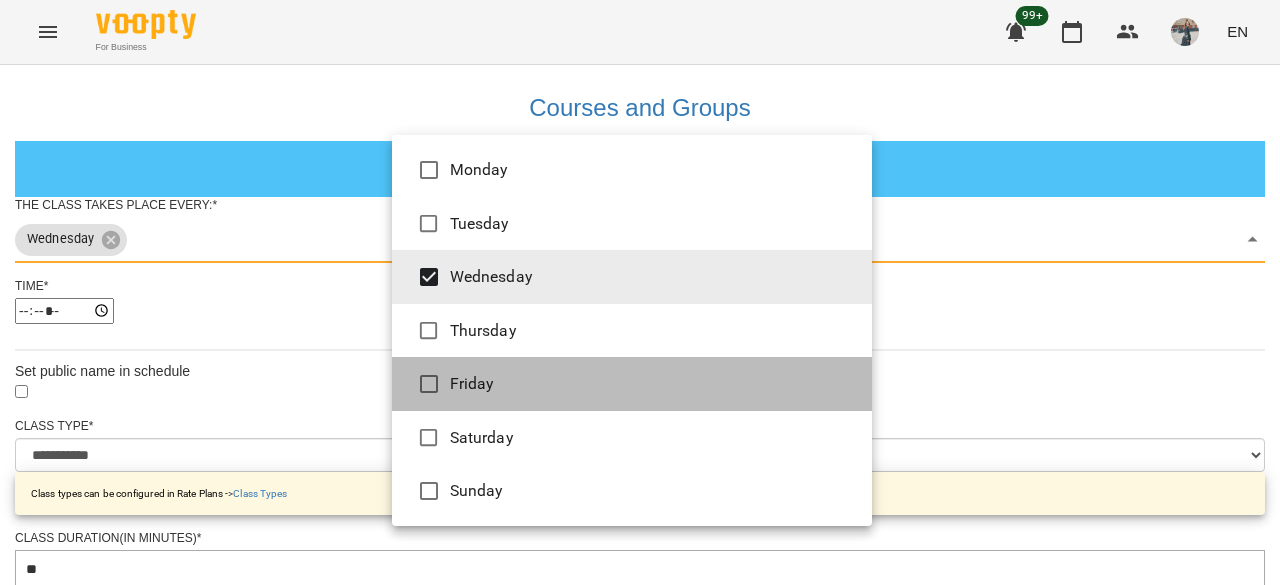 click on "Friday" at bounding box center [632, 384] 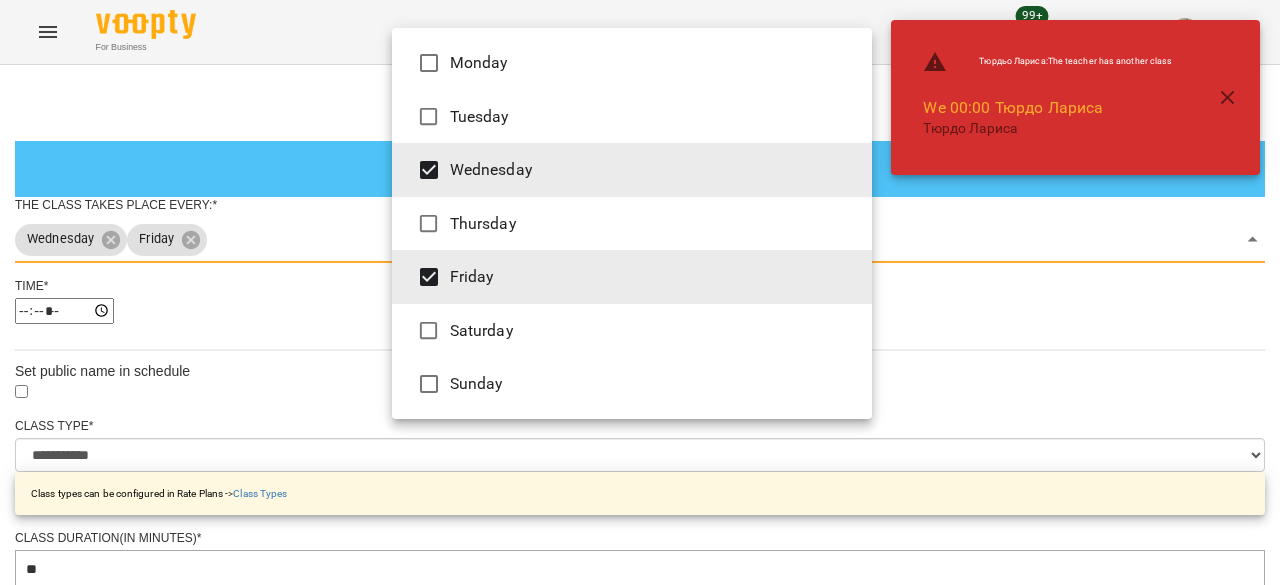 click at bounding box center (640, 292) 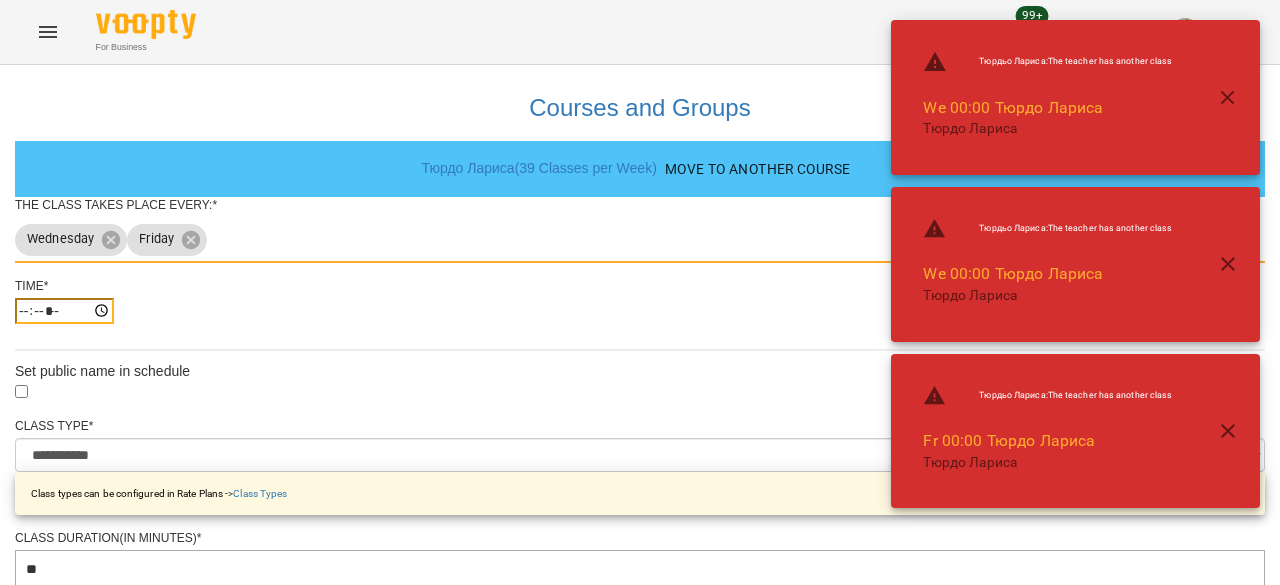 click on "*****" at bounding box center [64, 311] 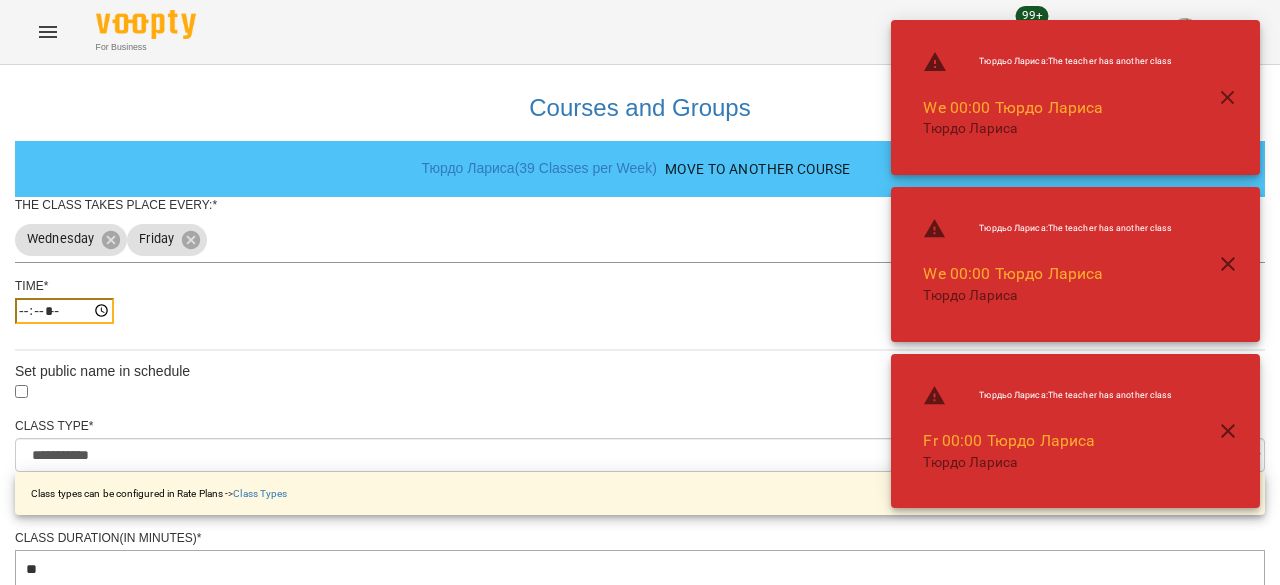 type on "*****" 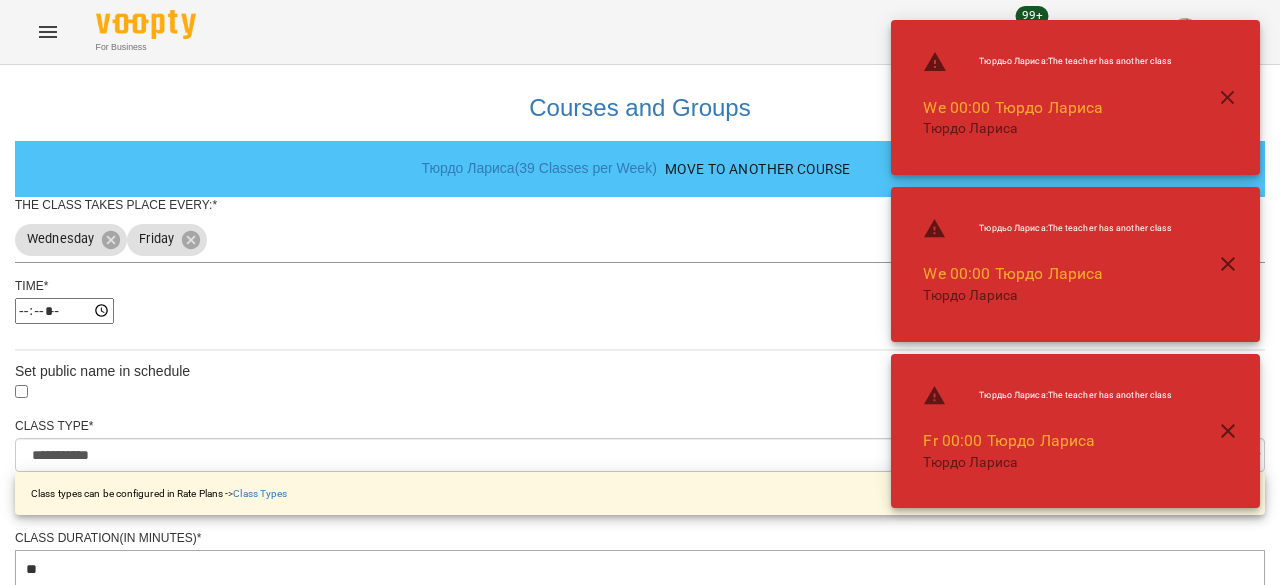 click on "**********" at bounding box center [640, 474] 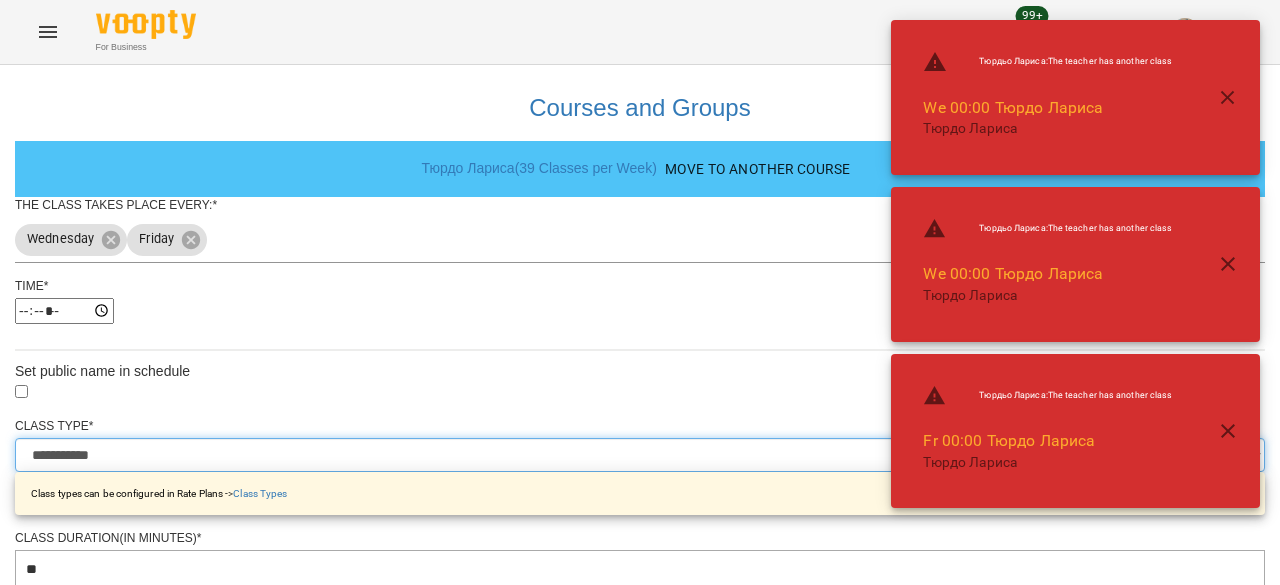 click on "**********" at bounding box center [640, 455] 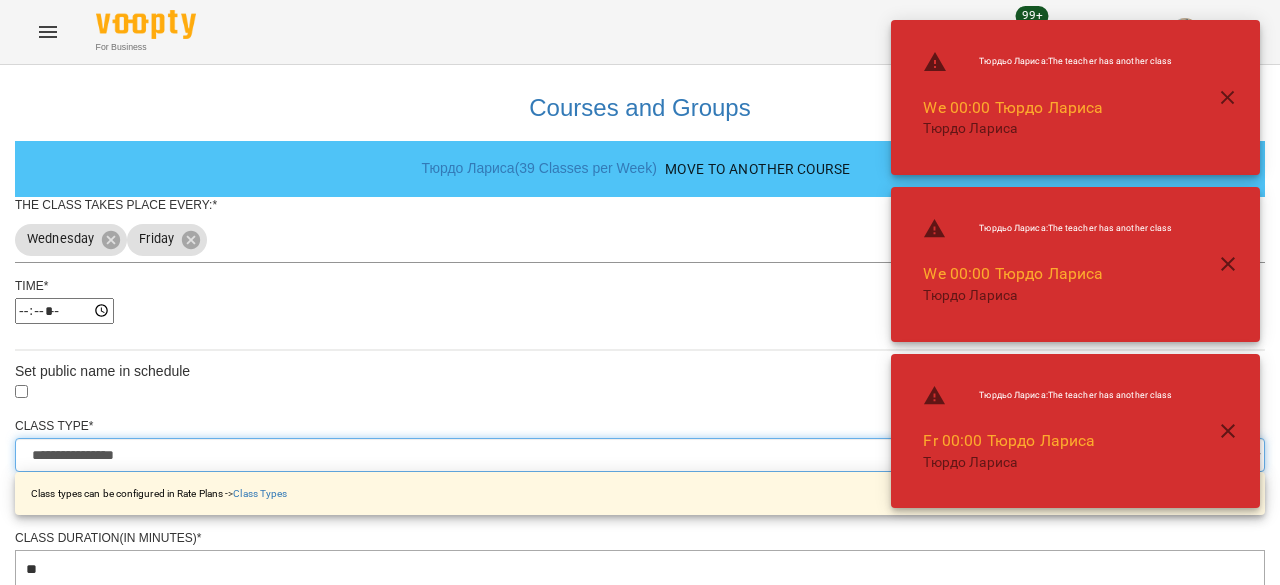 click on "**********" at bounding box center (640, 455) 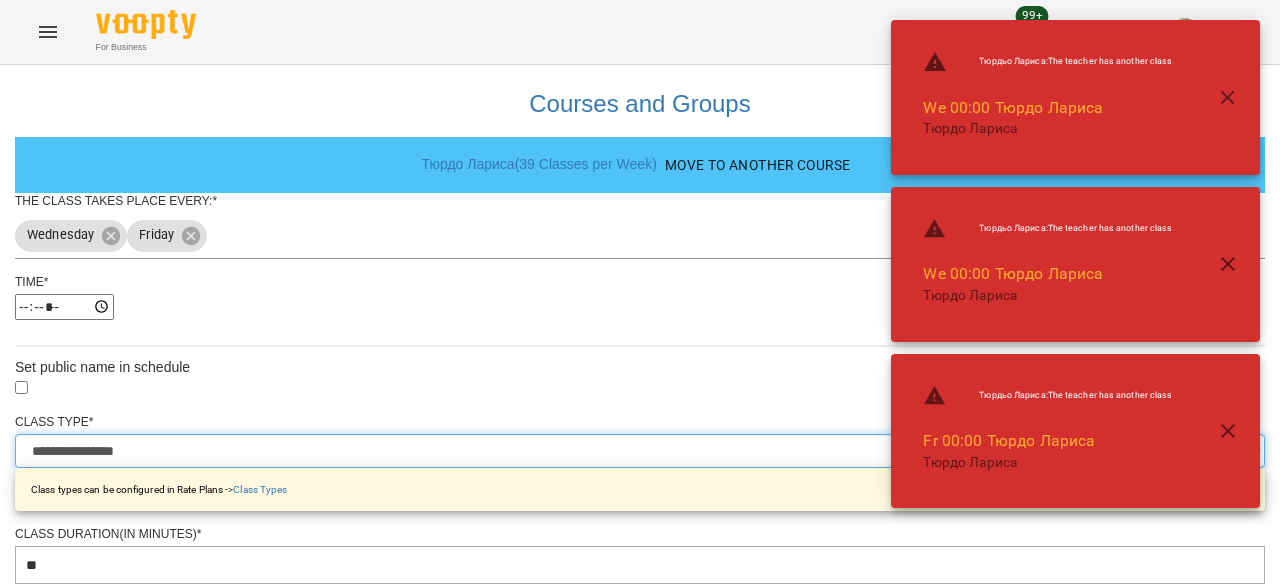 scroll, scrollTop: 816, scrollLeft: 0, axis: vertical 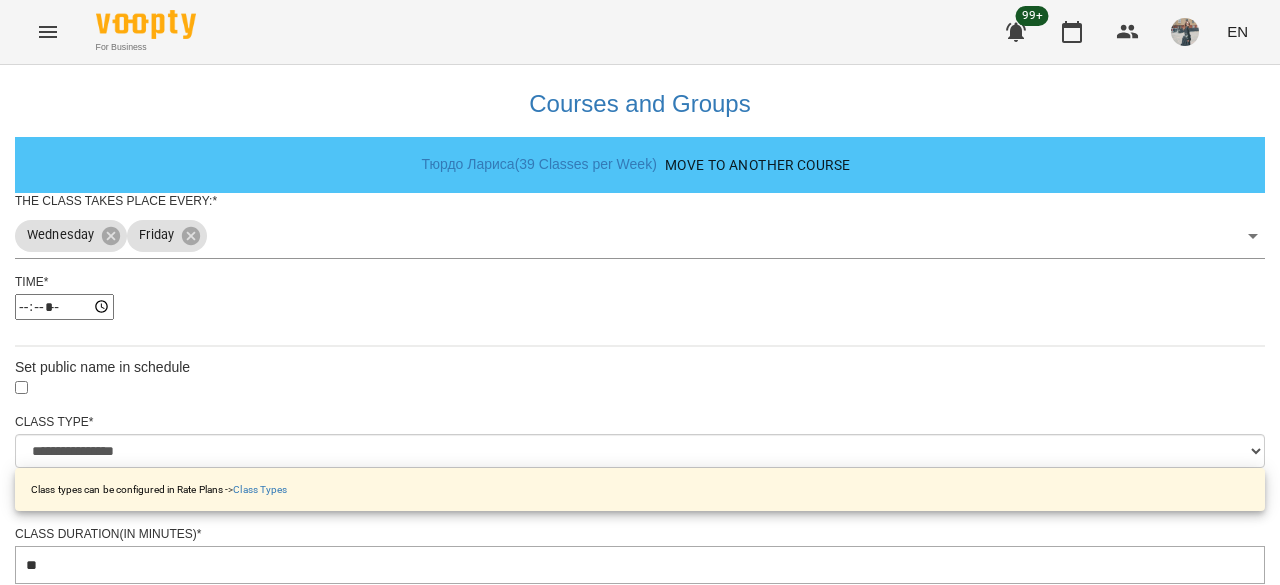 click on "Update Class's Schedule" at bounding box center (640, 1327) 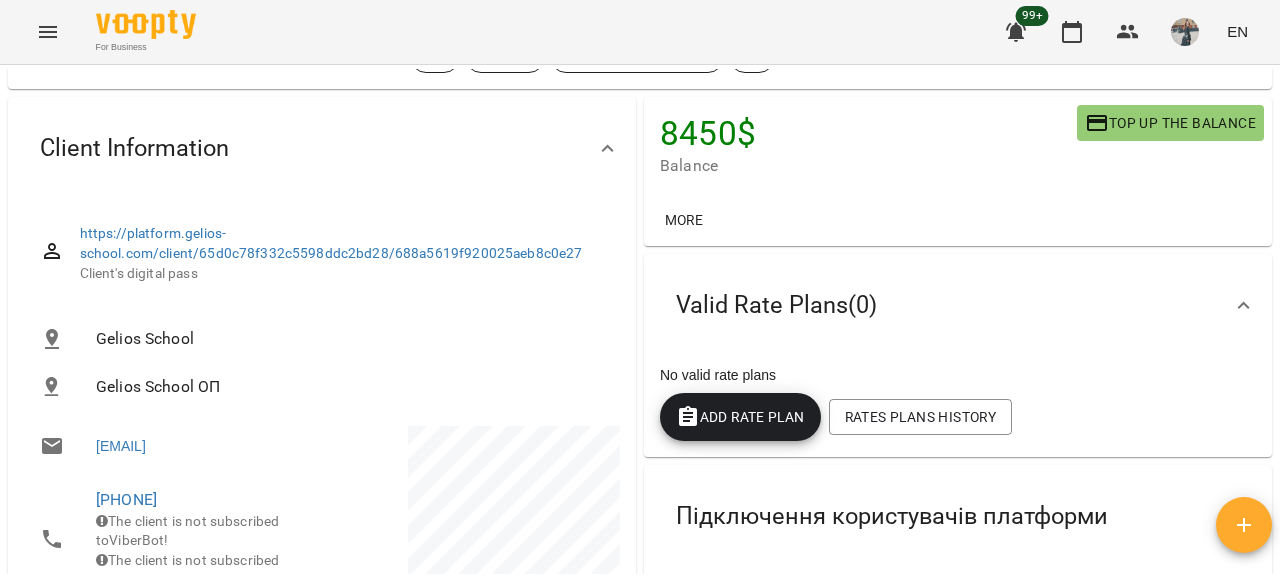 scroll, scrollTop: 100, scrollLeft: 0, axis: vertical 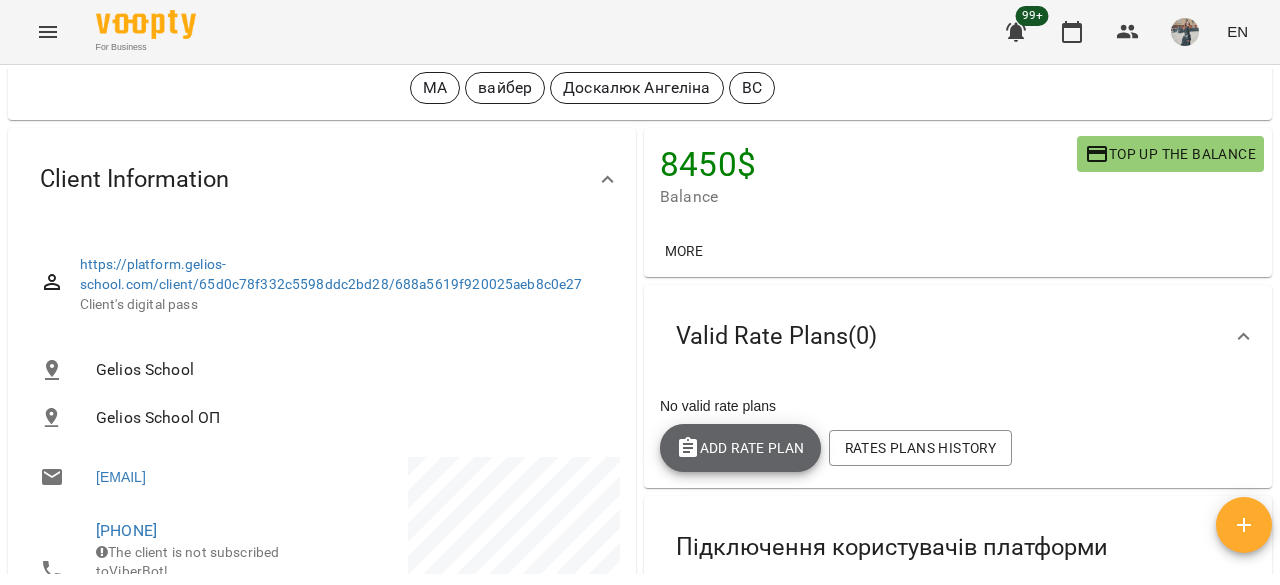 click on "Add Rate plan" at bounding box center [740, 448] 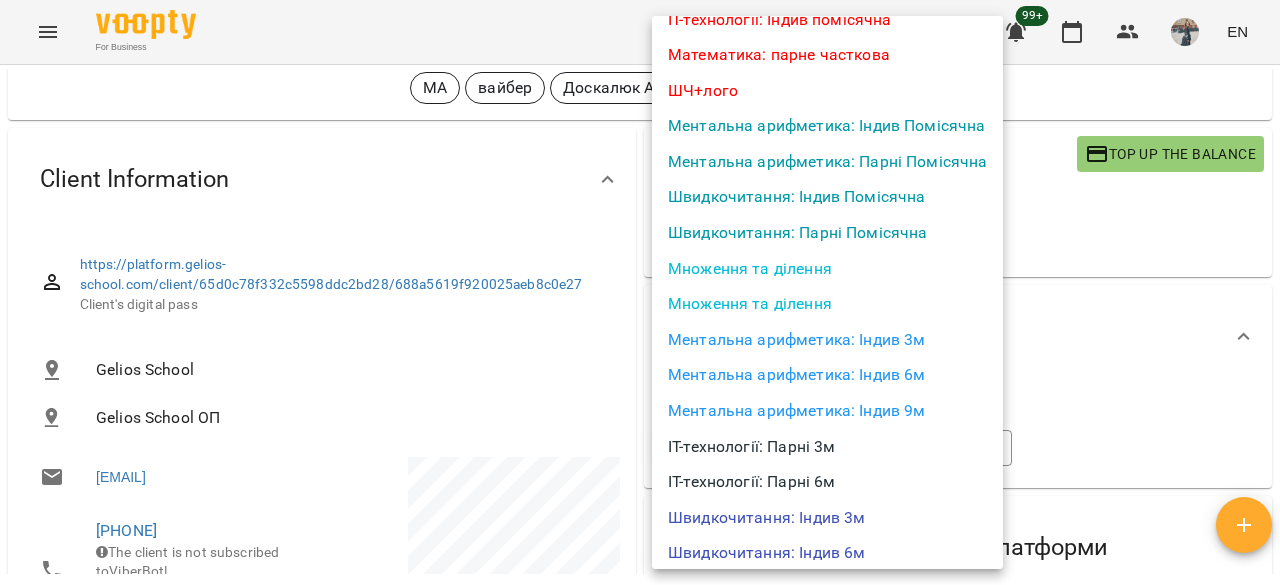 scroll, scrollTop: 0, scrollLeft: 0, axis: both 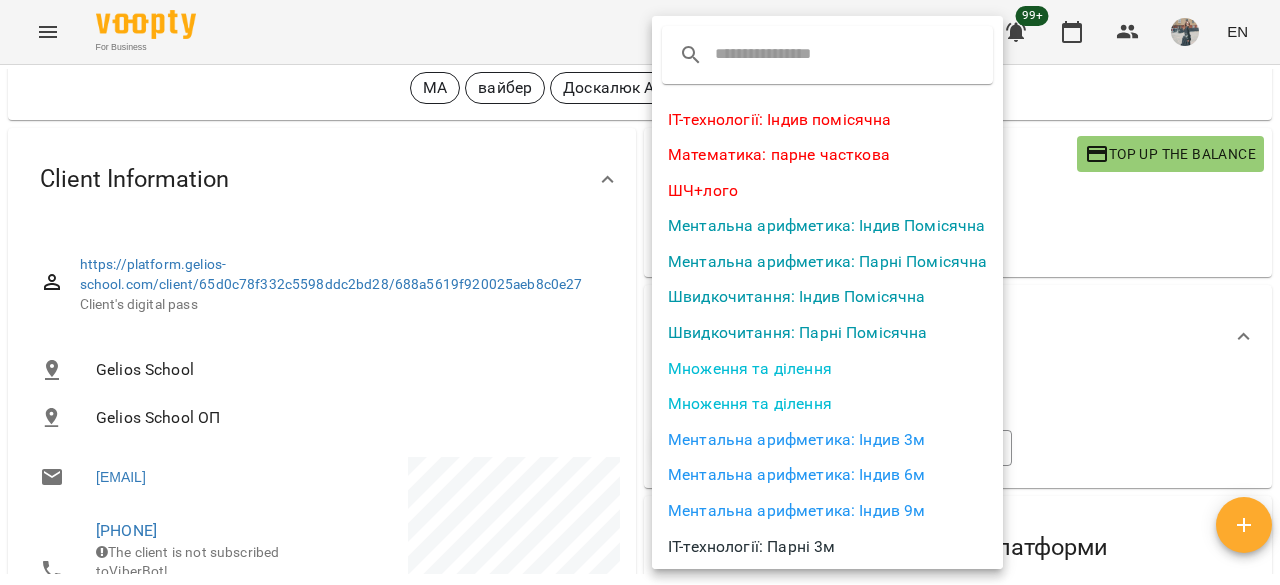 click at bounding box center (794, 55) 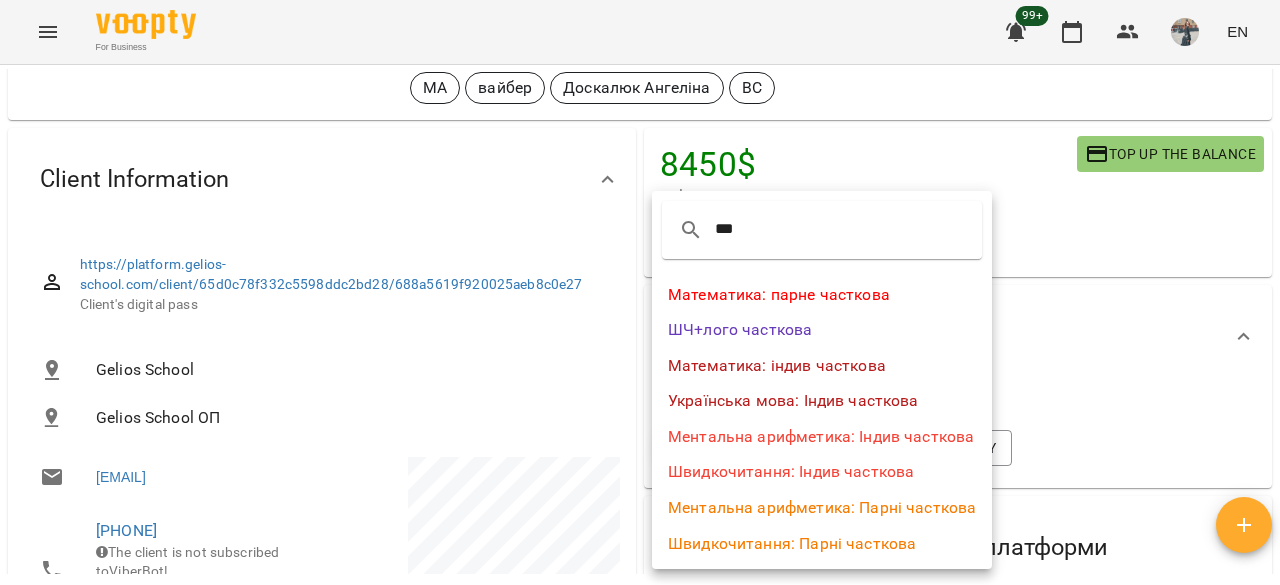 type on "***" 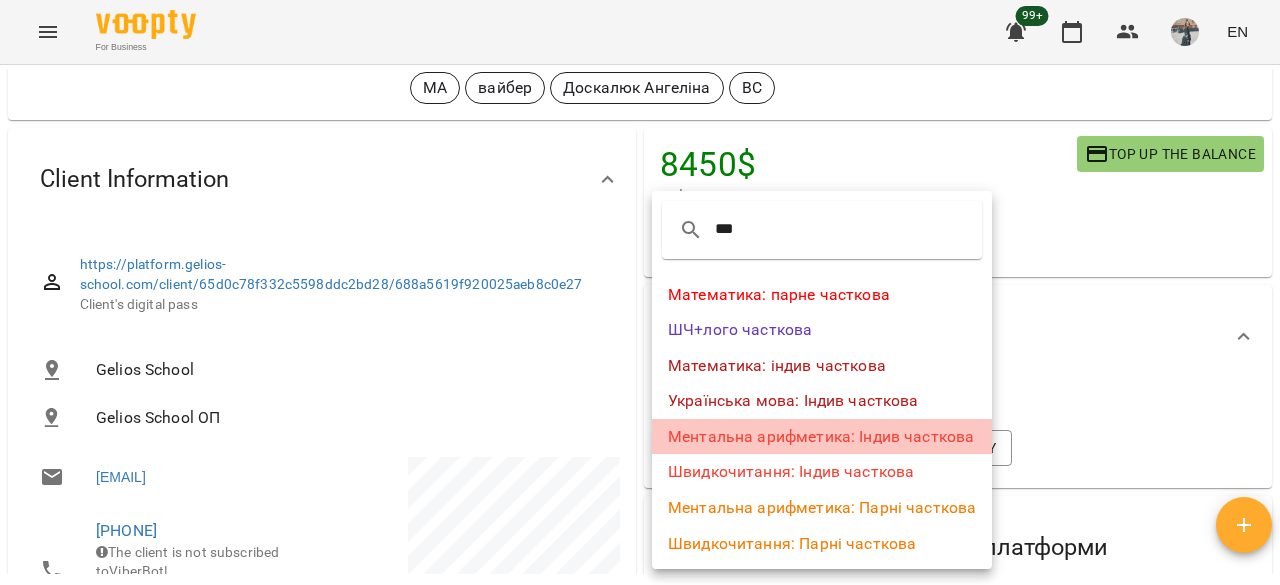 click on "Ментальна арифметика: Індив часткова" at bounding box center [822, 437] 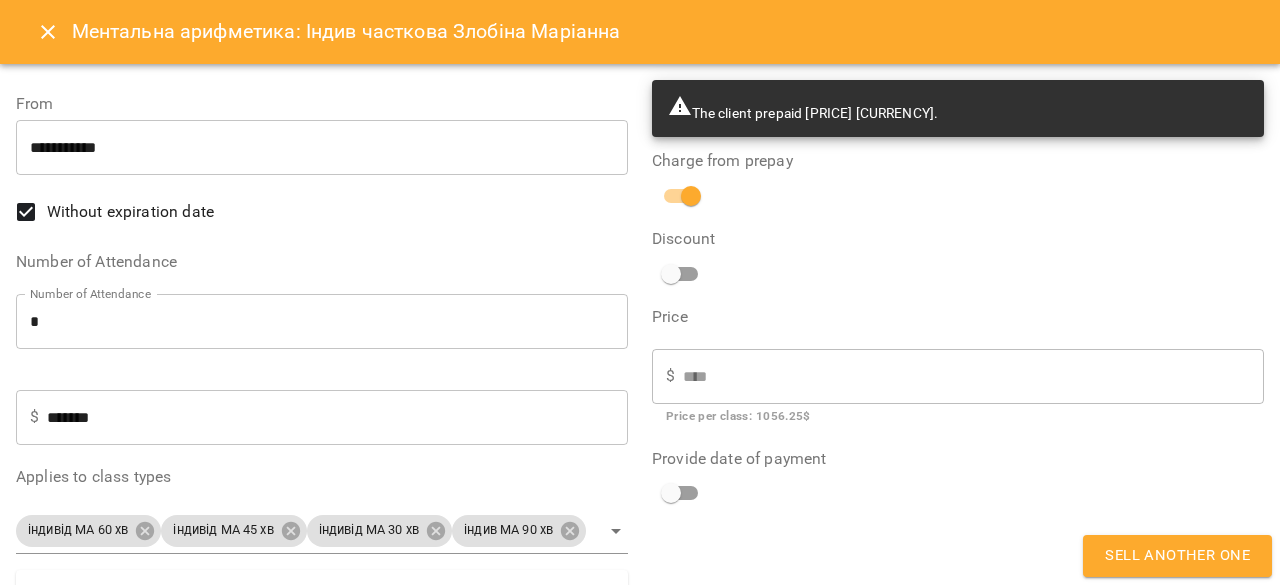 click on "For Business 99+ EN My Clients / [LAST] [FIRST] [LAST] [FIRST] МА вайбер [LAST] [FIRST] ВС 8450 $ Balance Top up the balance More 8450 $ Rate Plan 8450 $ Ментальна арифметика: Індив 3м Valid Rate Plans ( 0 ) No valid rate plans Add Rate plan Rates Plans History Підключення користувачів платформи Немає користувачів для підключення Client Information https://platform.gelios-school.com/client/65d0c78f332c5598ddc2bd28/688a5619f920025aeb8c0e27 Client's digital pass Gelios School Gelios School ОП [EMAIL] [PHONE] The client is not subscribed to ViberBot! The client is not subscribed to GeliosSchoolBot ! No birthday provided [EMAIL] Note Wed, 30 Jul 2025 Created At Notes Static schedule Gelios School » [LAST] [FIRST] We , 14:00 Personal" at bounding box center [640, 325] 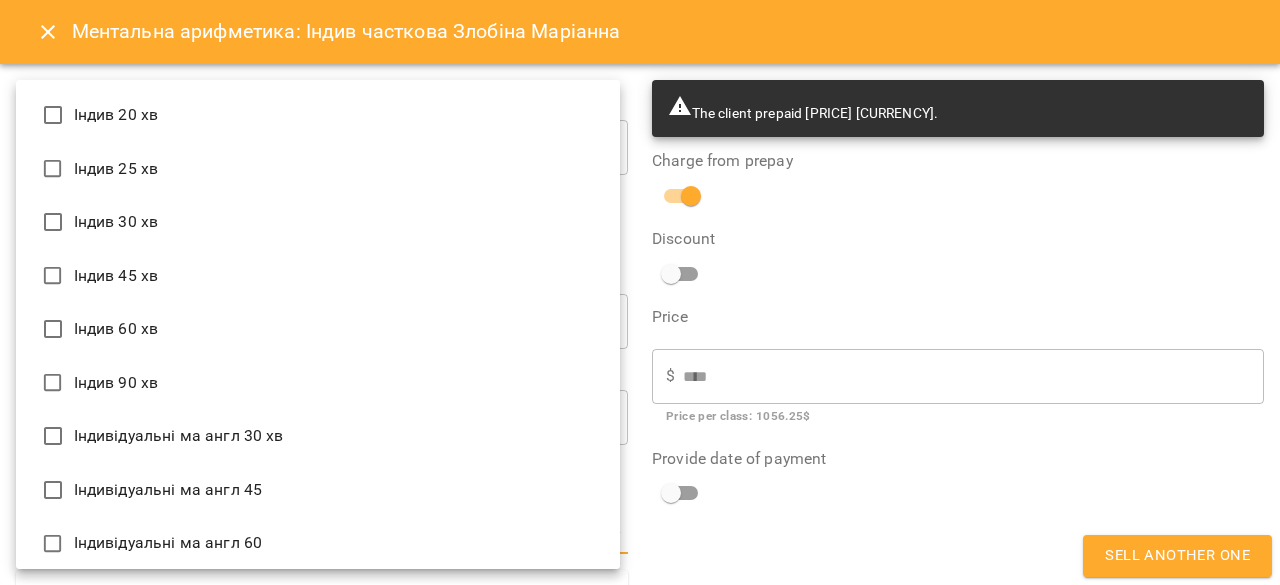 scroll, scrollTop: 1718, scrollLeft: 0, axis: vertical 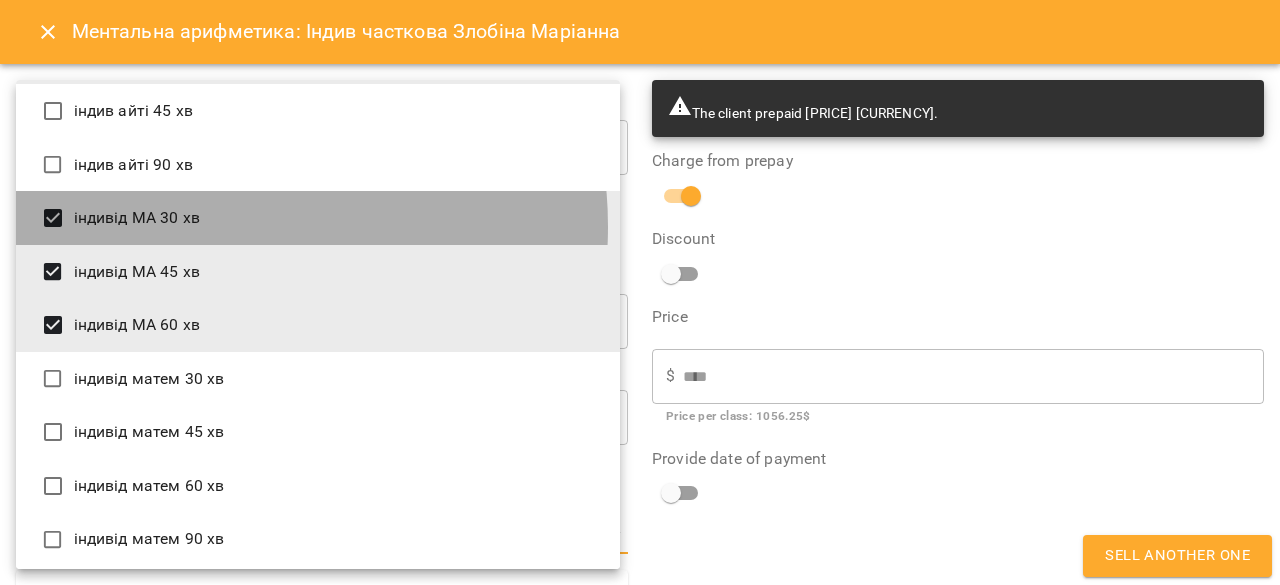 click on "індивід МА 30 хв" at bounding box center (318, 218) 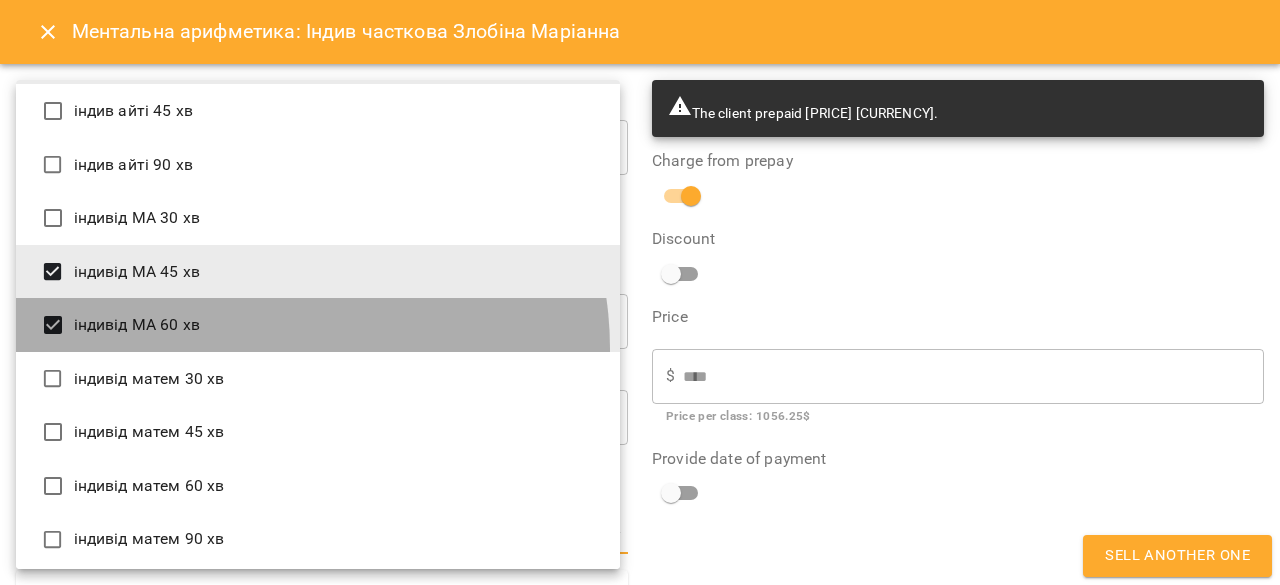 click on "індивід МА 60 хв" at bounding box center (318, 325) 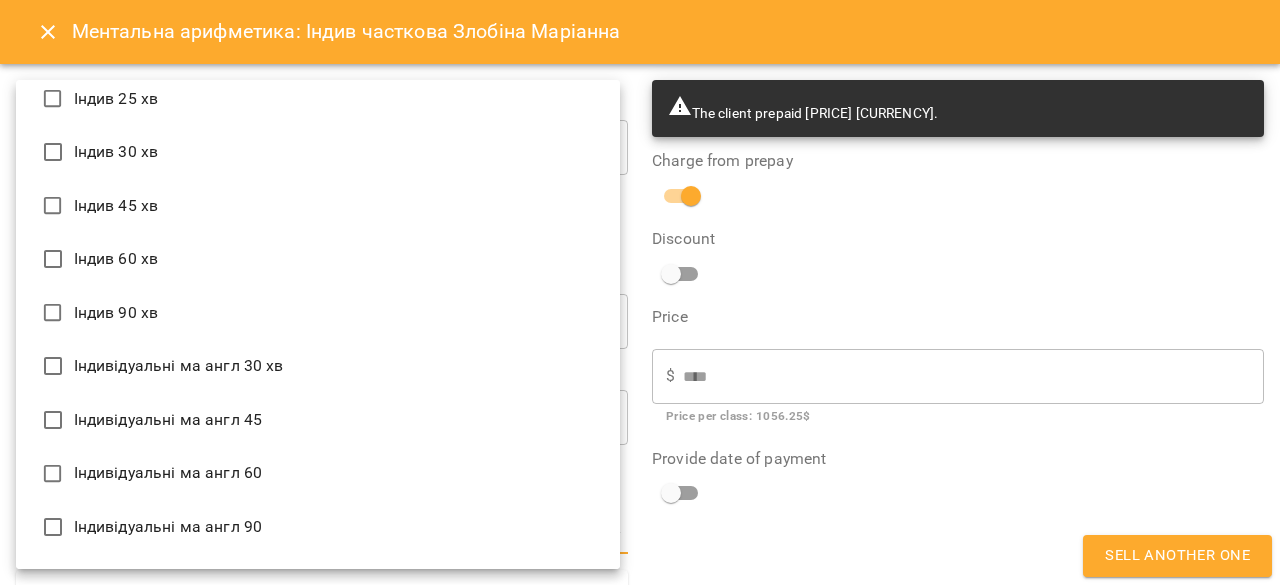 scroll, scrollTop: 0, scrollLeft: 0, axis: both 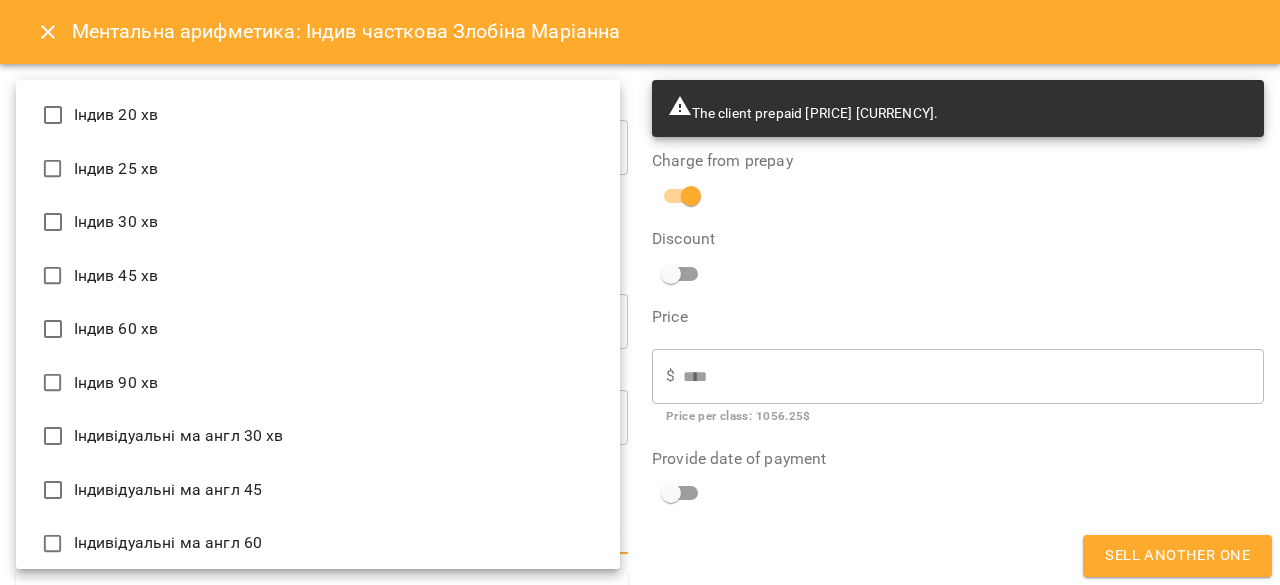 click at bounding box center [640, 292] 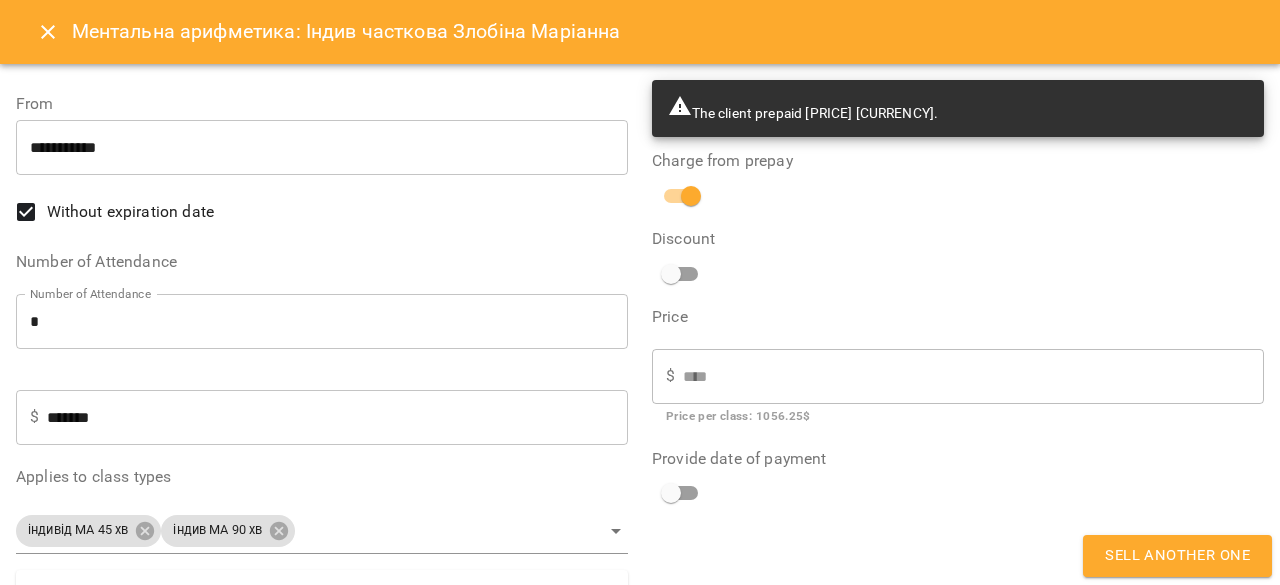 click on "Індив 20 хв Індив 25 хв Індив 30 хв  Індив 45 хв Індив 60 хв Індив 90 хв Індивідуальні ма англ 30 хв Індивідуальні ма англ 45 Індивідуальні ма англ 60 Індивідуальні ма англ 90  Бронь Відпрацювання Множіділення 45 Парне 45 хв  Парне 90 хв Пробне заняття  група ма 45 група шч 45 логопедія німецька 45 парне МА 45 хв парне МА 90 хв парне айті 45 хв парне айті 90 хв парне матем 45 хв парне матем 90 хв парне укр мова 45 парне укр мова 90 хв парне шч 45 хв парне шч 90 хв підготовка до школи  індив МА 90 хв індив айті 45 хв індив айті 90 хв індивід МА 30 хв індивід МА 45 хв індивід МА 60 хв індивід матем 30 хв" at bounding box center [640, 292] 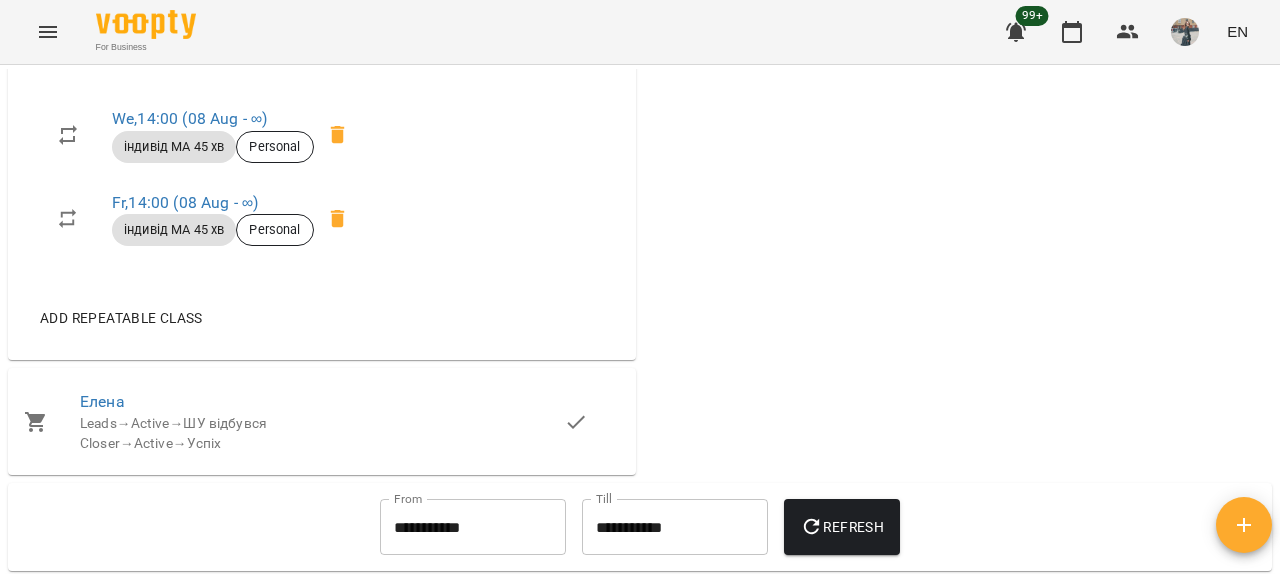 scroll, scrollTop: 1858, scrollLeft: 0, axis: vertical 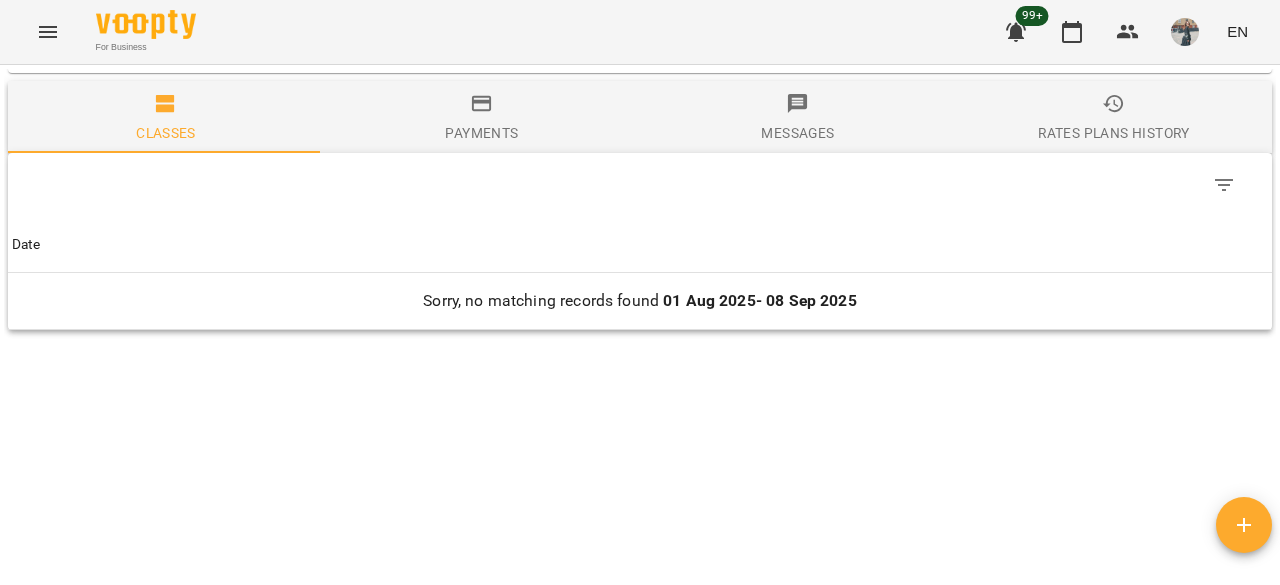 click on "For Business 99+ EN" at bounding box center (640, 32) 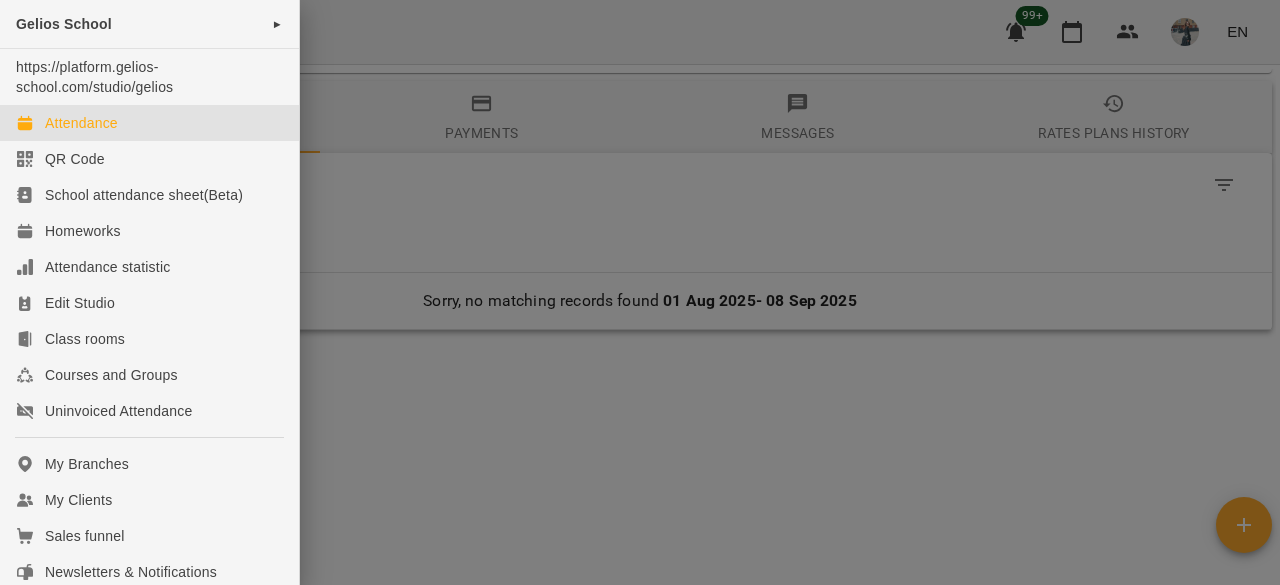 click on "Attendance" at bounding box center (149, 123) 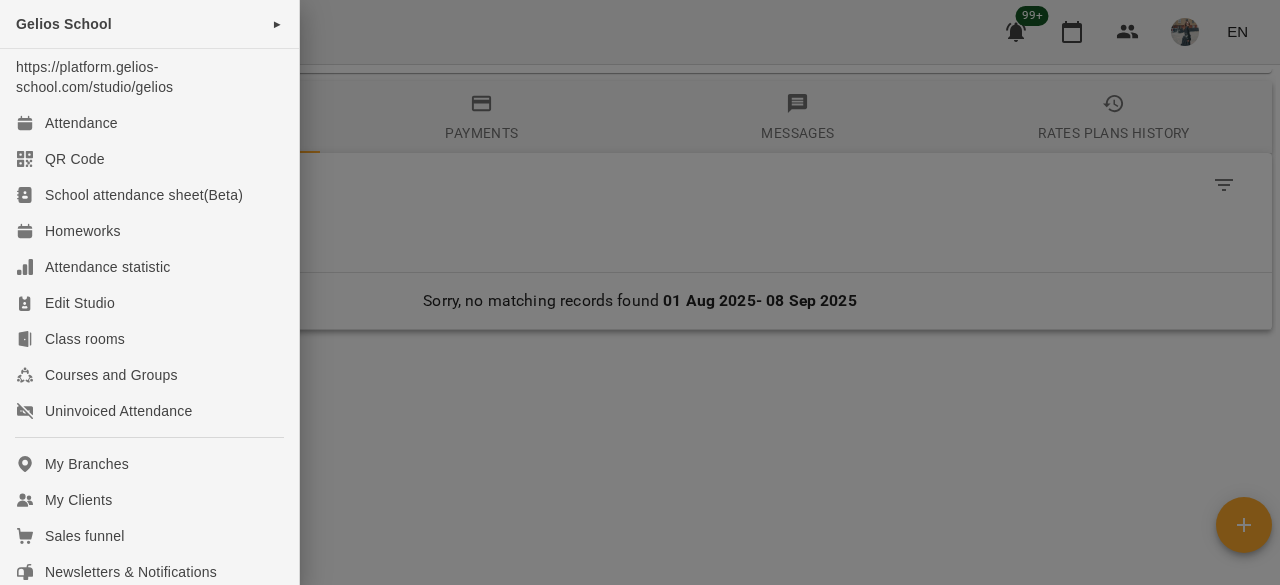 scroll, scrollTop: 0, scrollLeft: 0, axis: both 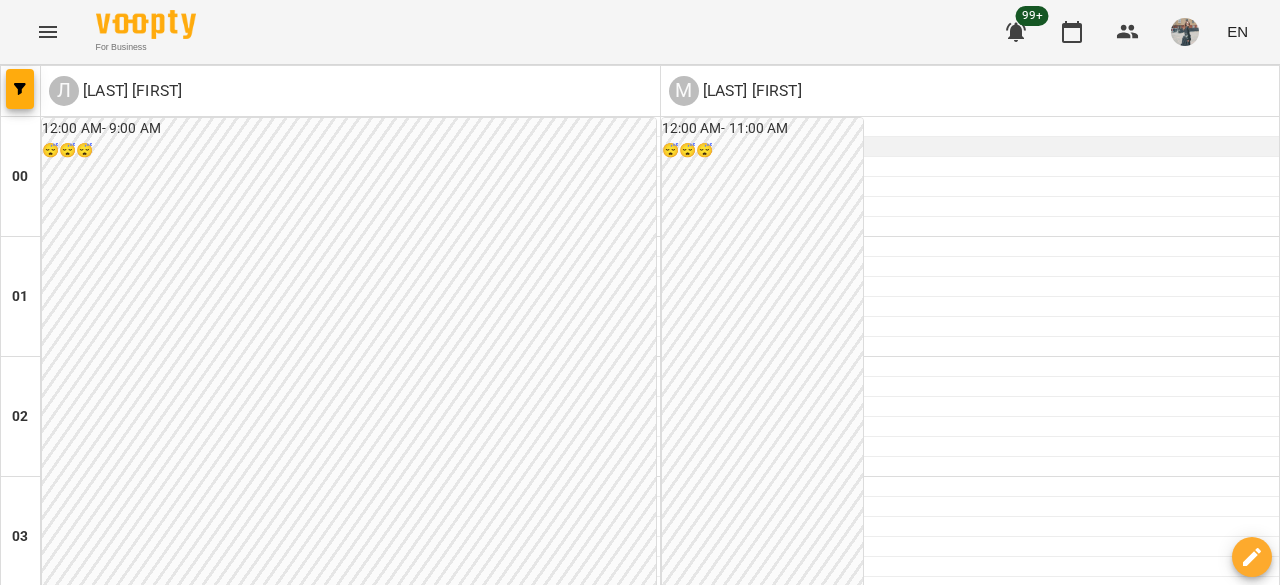 click at bounding box center [970, 147] 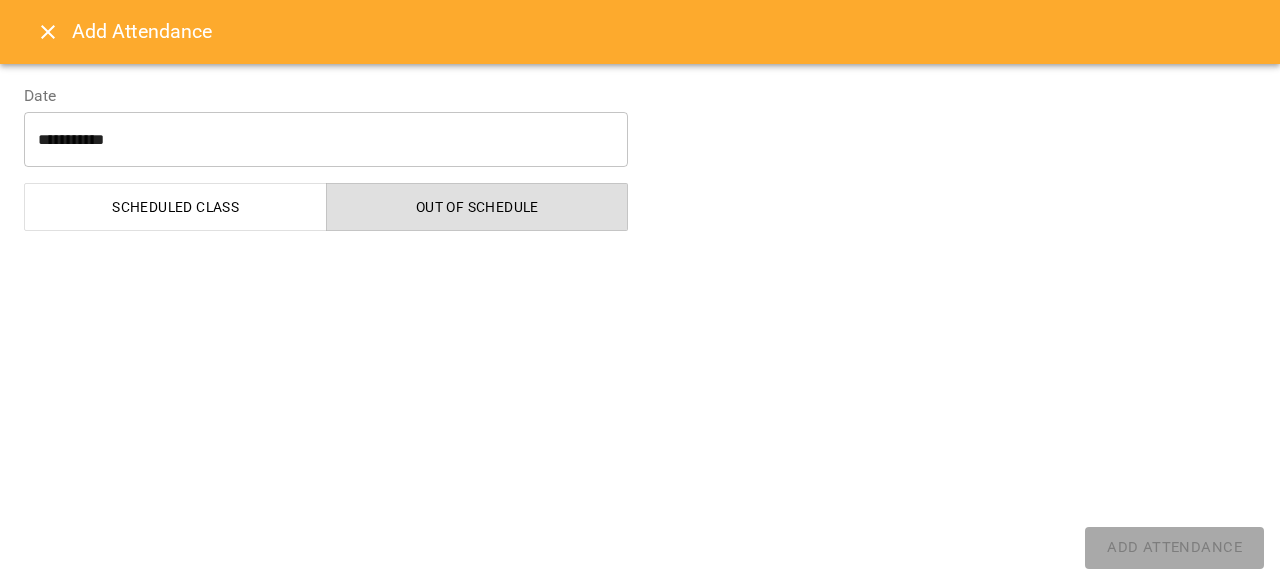 select 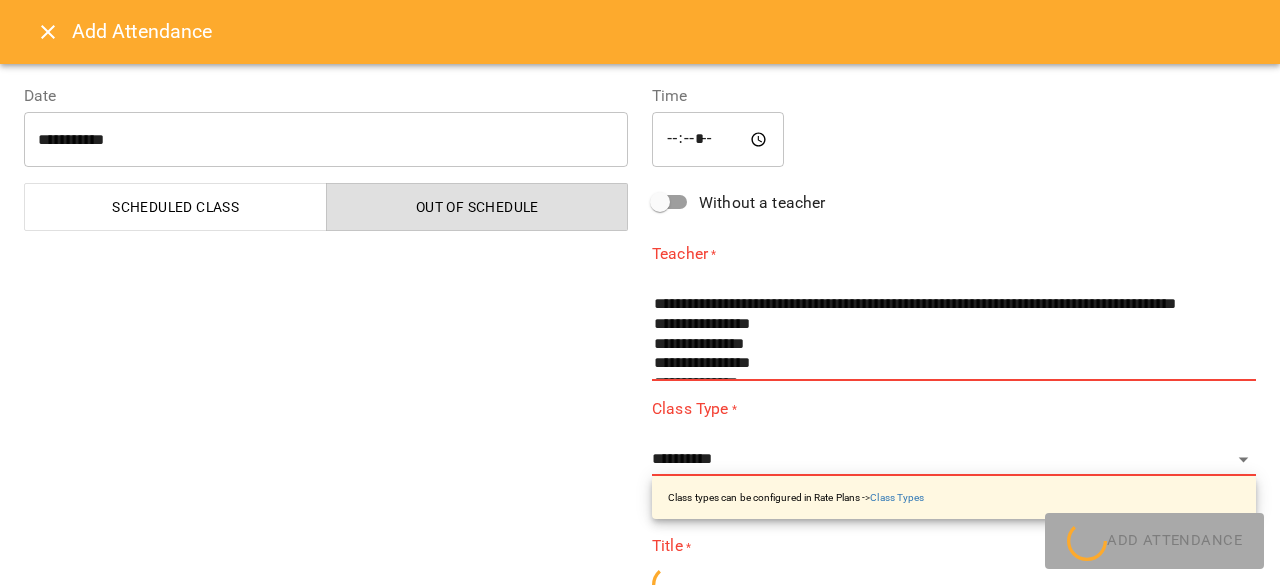 click on "**********" at bounding box center [326, 140] 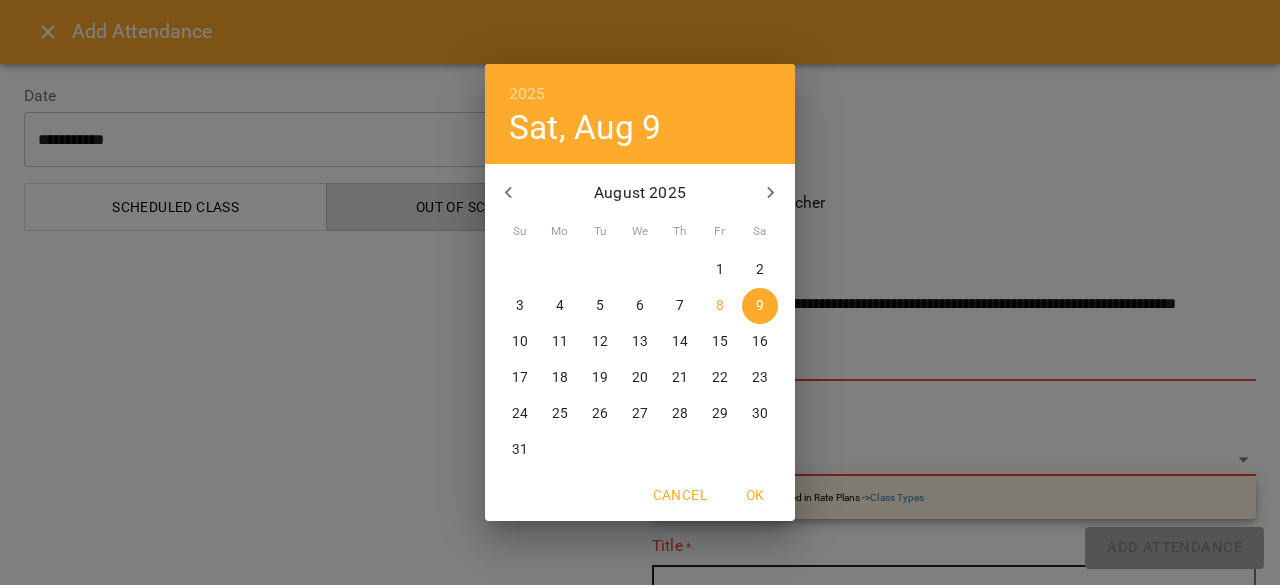 click on "2025 Sat, Aug 9 August 2025 Su Mo Tu We Th Fr Sa 27 28 29 30 31 1 2 3 4 5 6 7 8 9 10 11 12 13 14 15 16 17 18 19 20 21 22 23 24 25 26 27 28 29 30 31 1 2 3 4 5 6 Cancel OK" at bounding box center [640, 292] 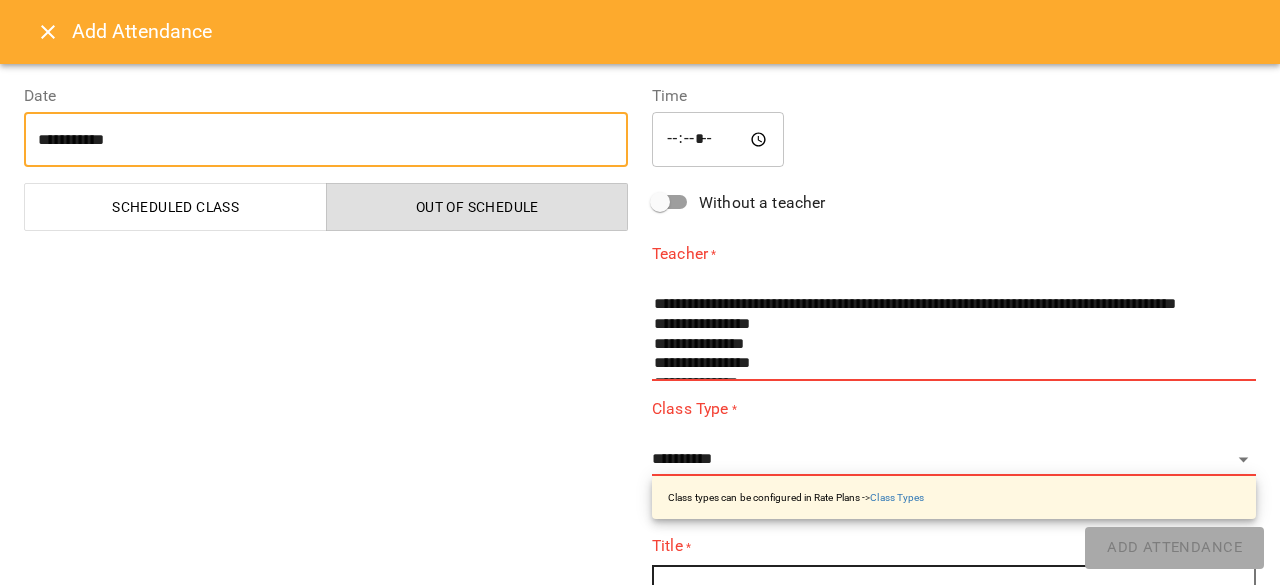 click on "*****" at bounding box center [718, 140] 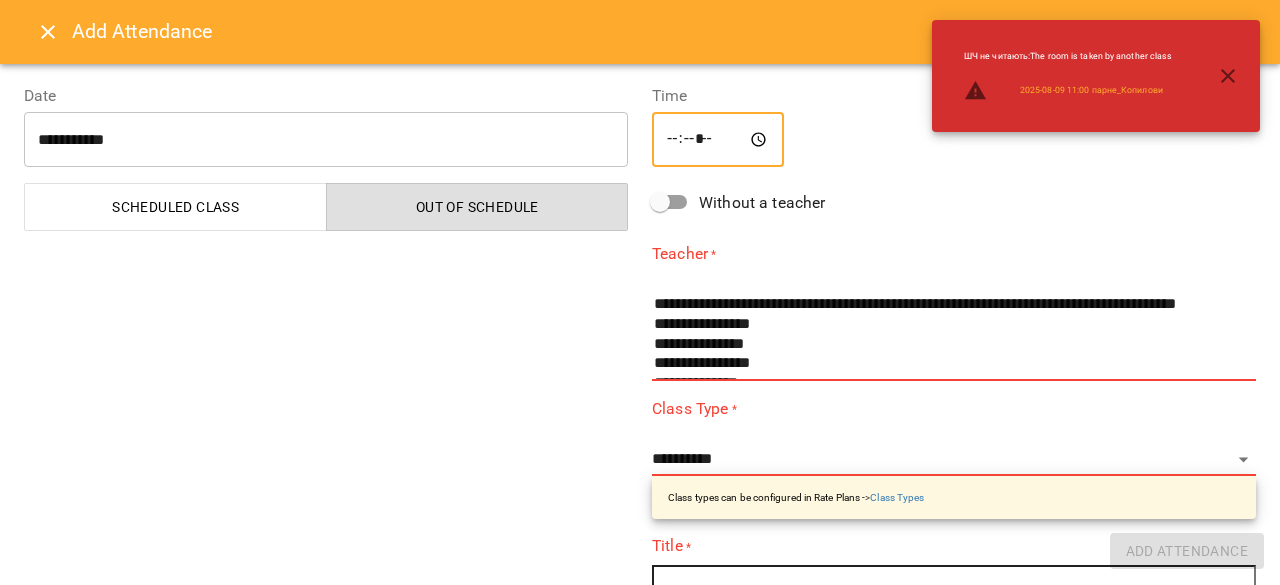 type on "*****" 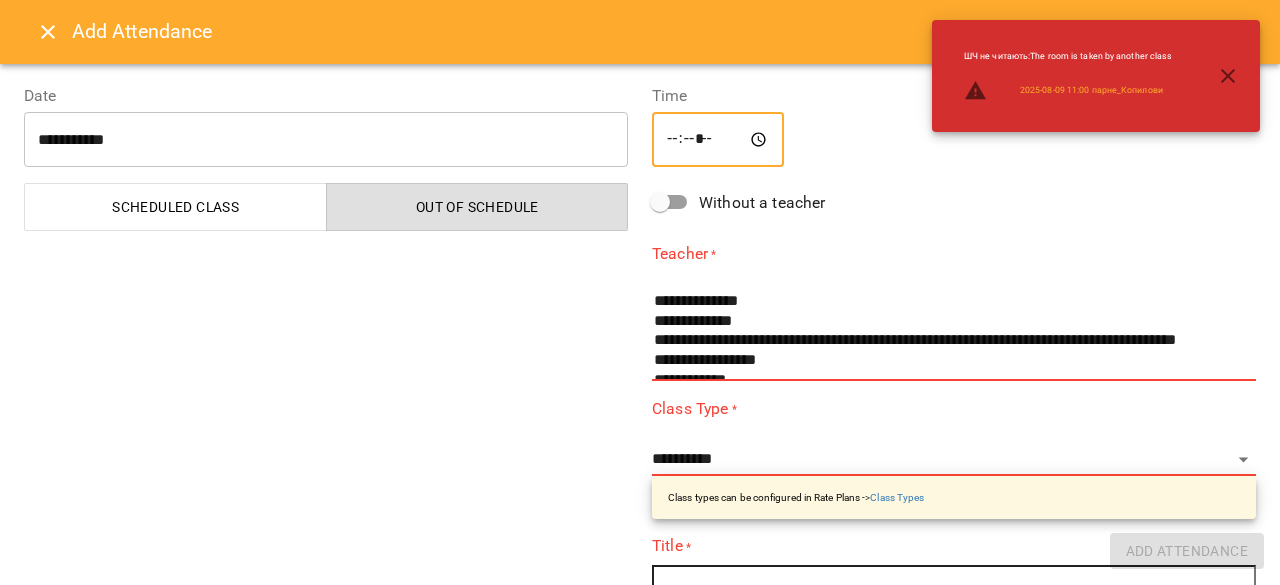 scroll, scrollTop: 300, scrollLeft: 0, axis: vertical 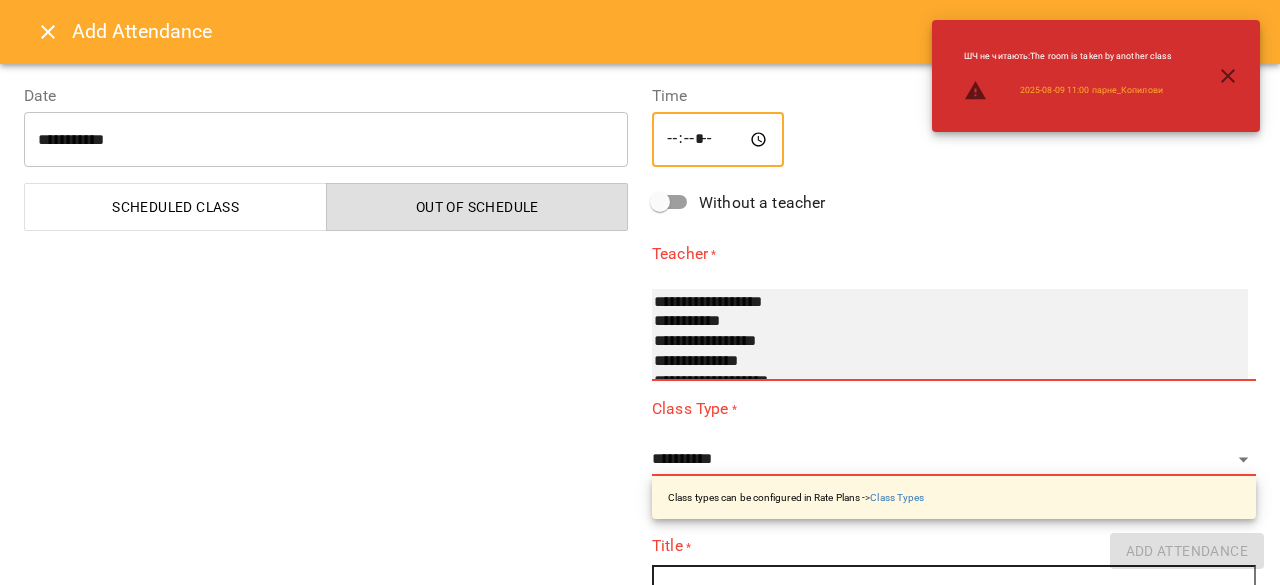 select on "**********" 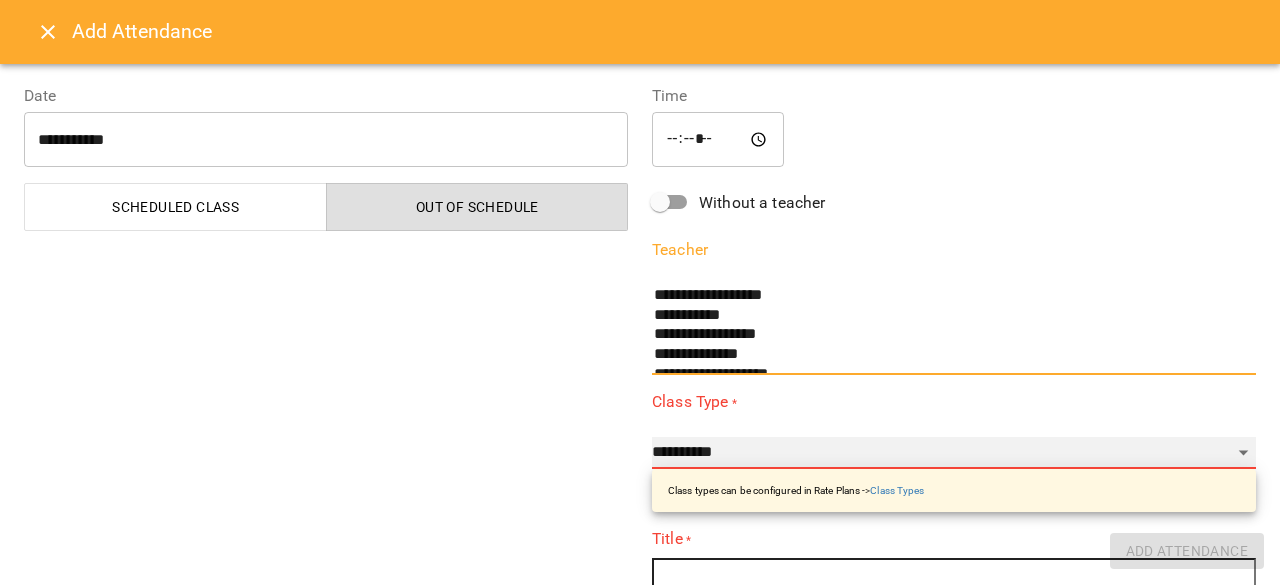 click on "**********" at bounding box center [954, 453] 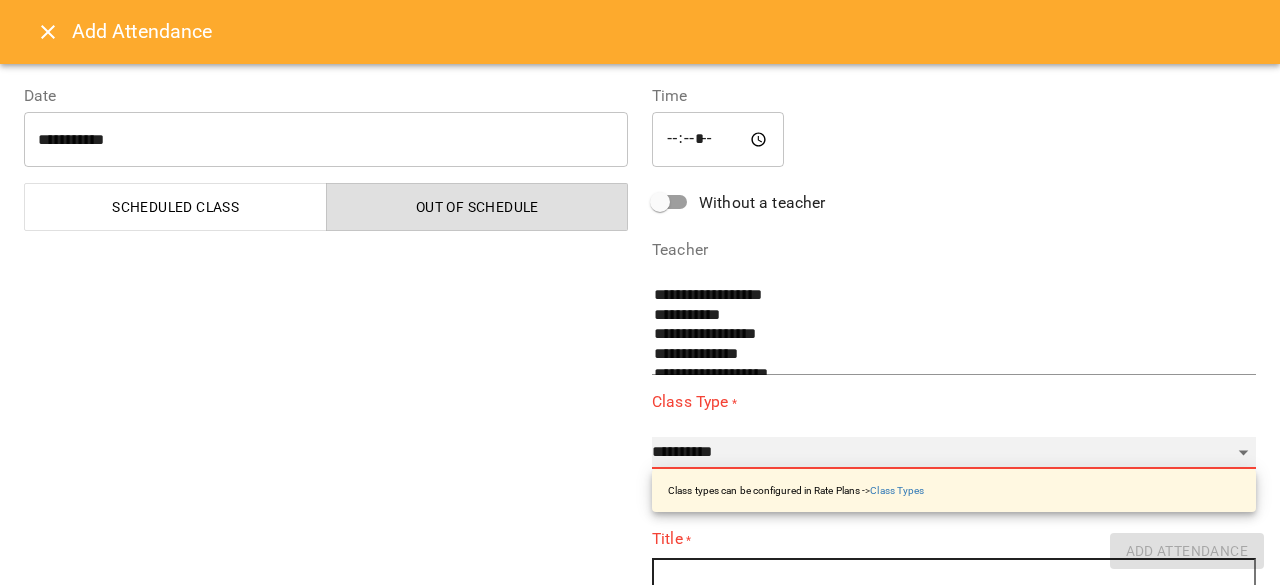 select on "**********" 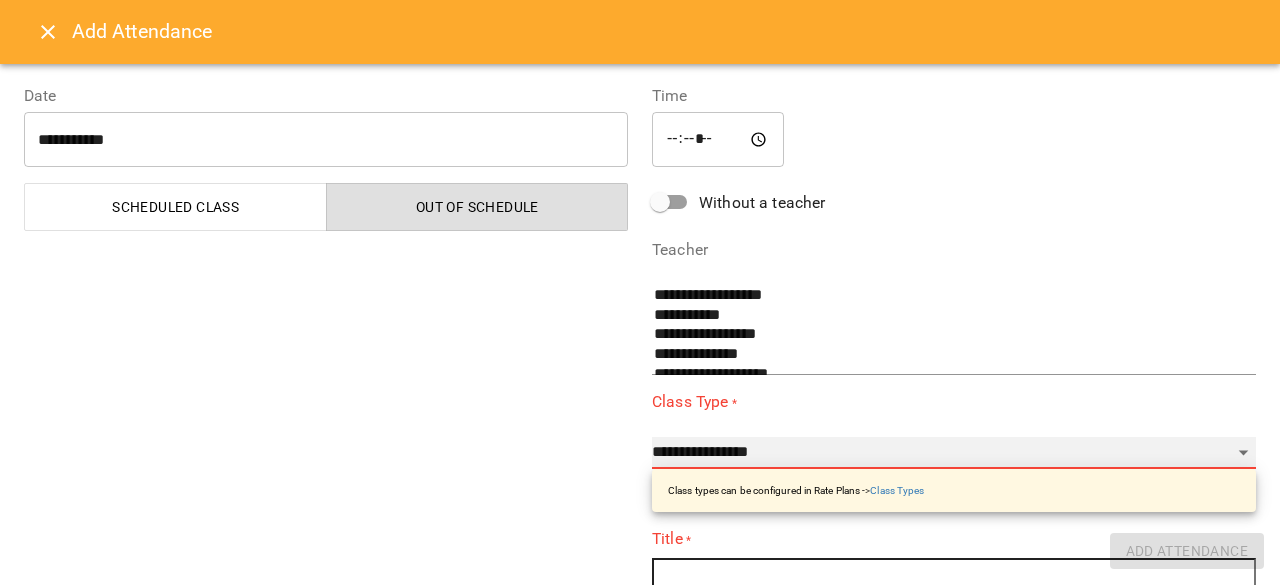 click on "**********" at bounding box center [954, 453] 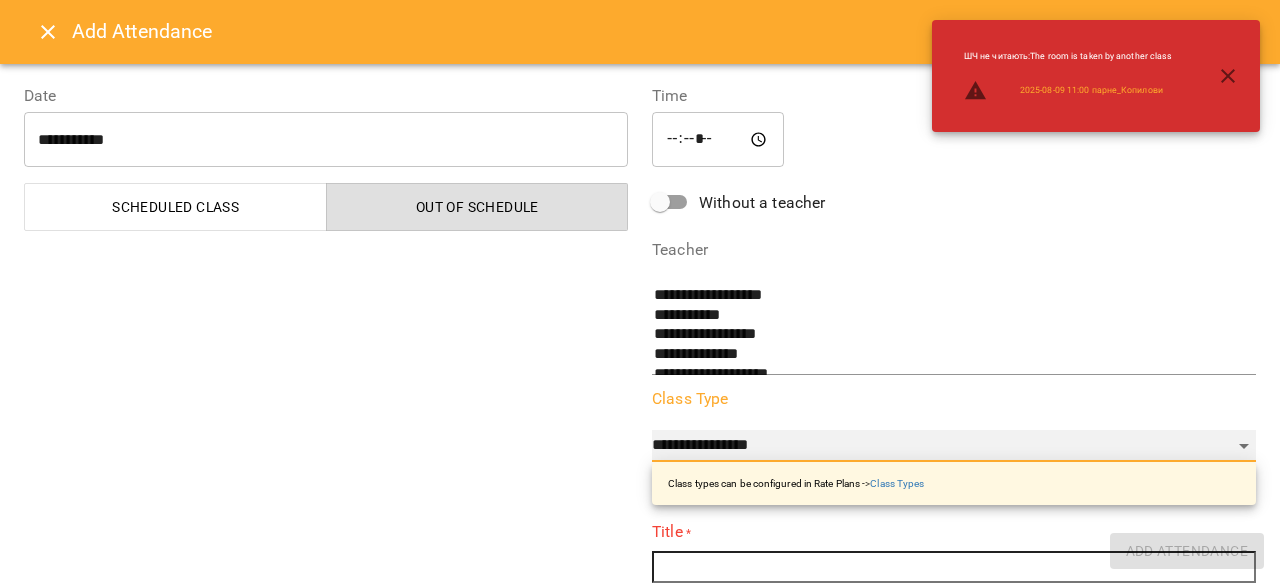 scroll, scrollTop: 500, scrollLeft: 0, axis: vertical 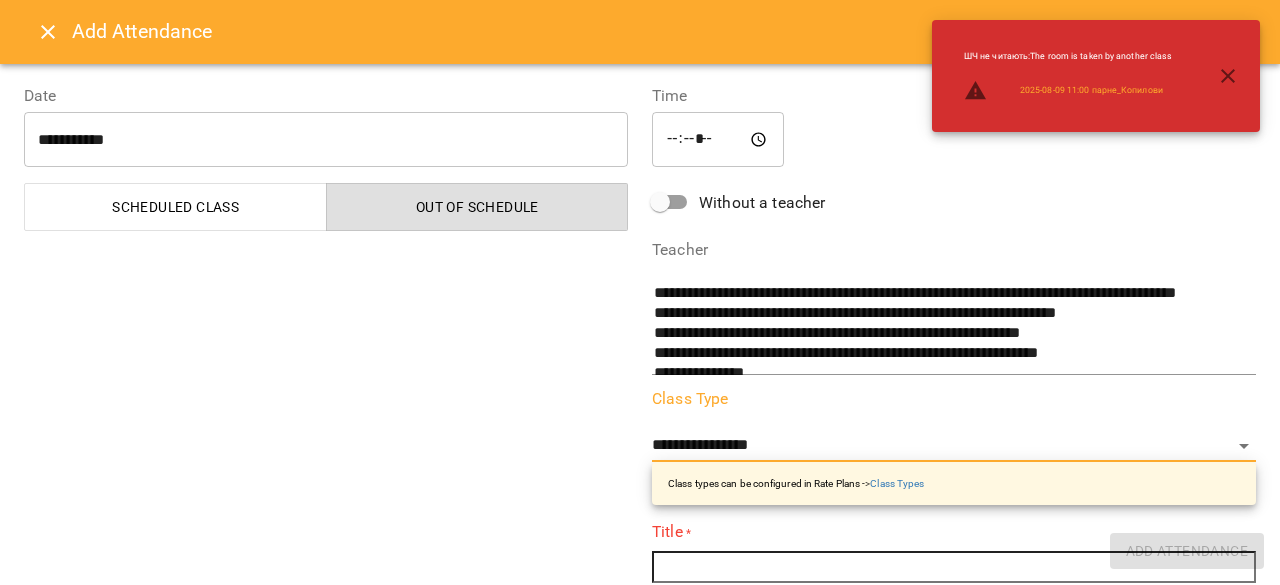 click at bounding box center [954, 567] 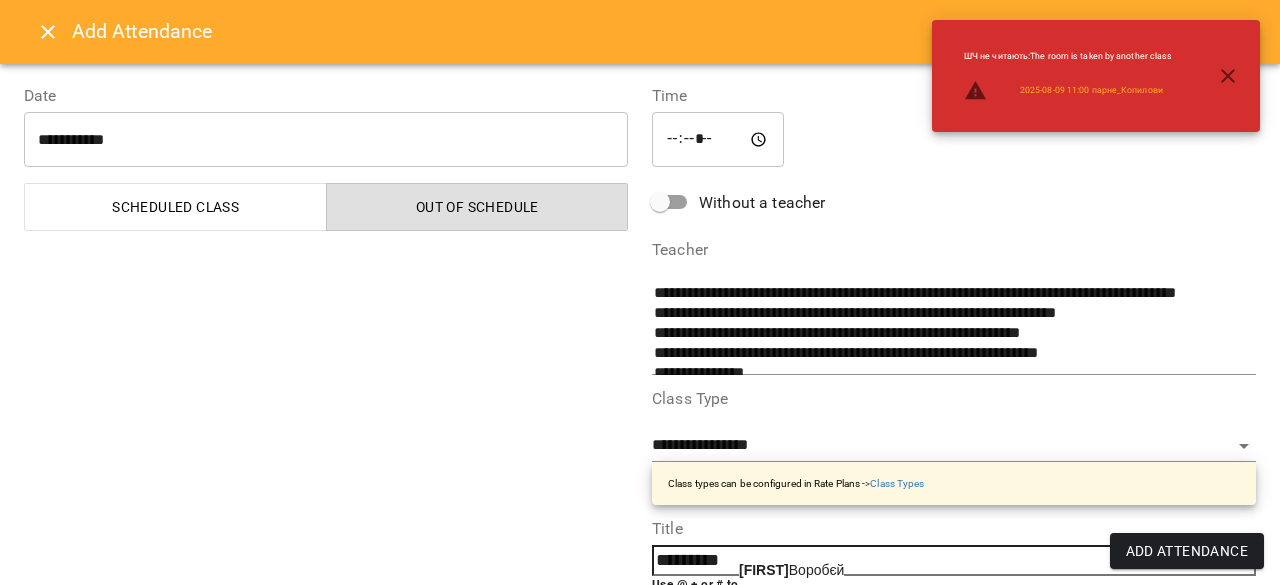 click on "[FIRST]" 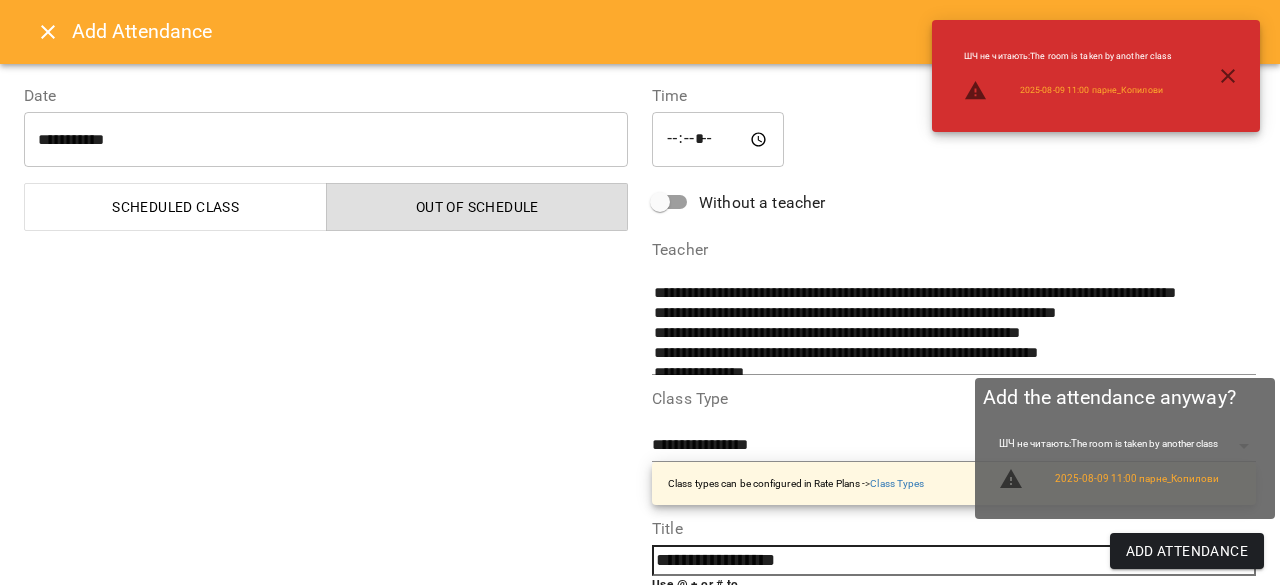 click on "Add Attendance" at bounding box center (1187, 551) 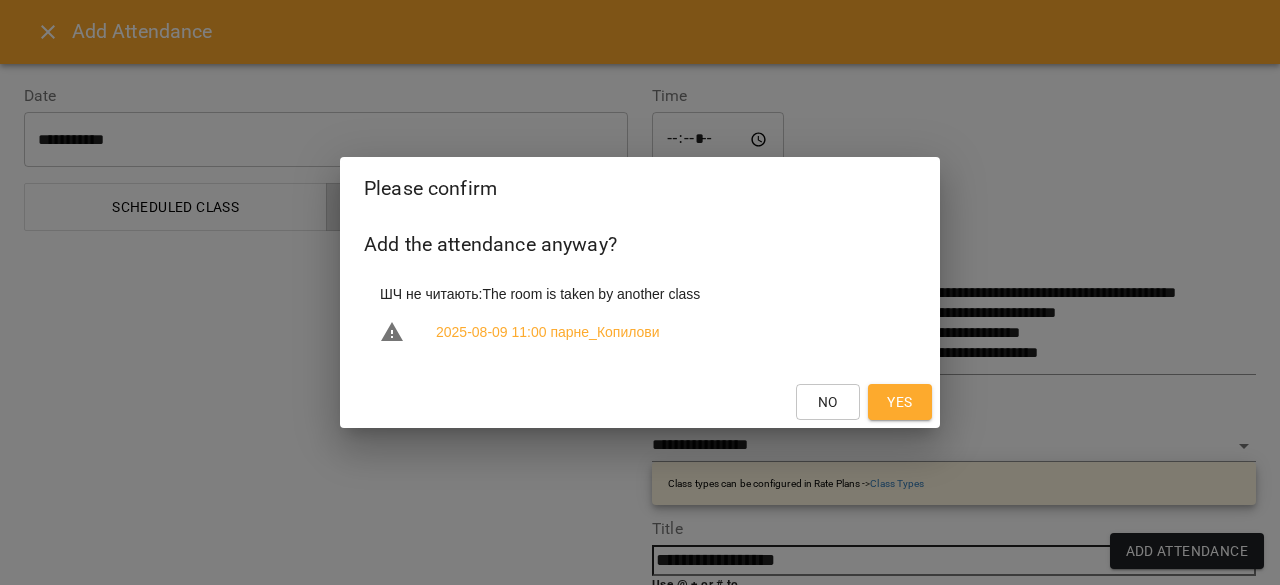 click on "Yes" at bounding box center [900, 402] 